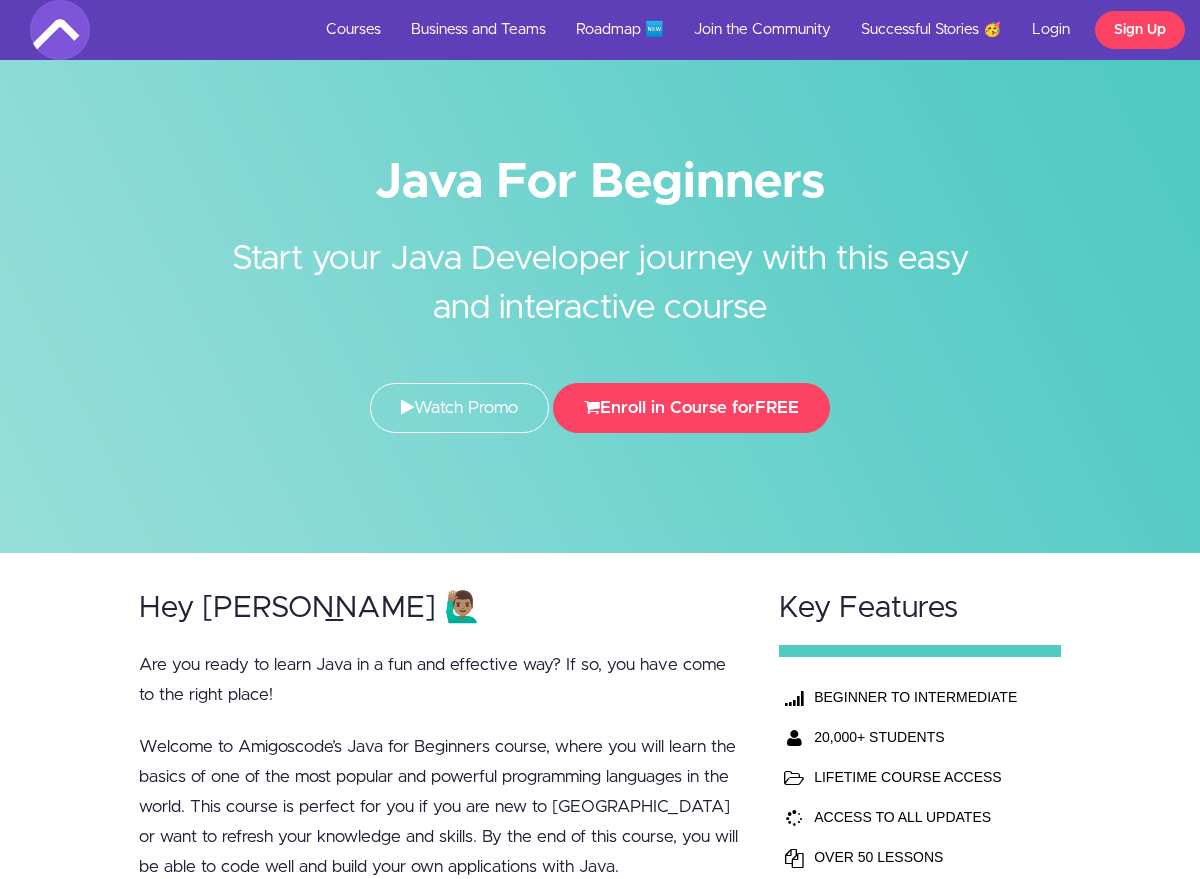 scroll, scrollTop: 0, scrollLeft: 0, axis: both 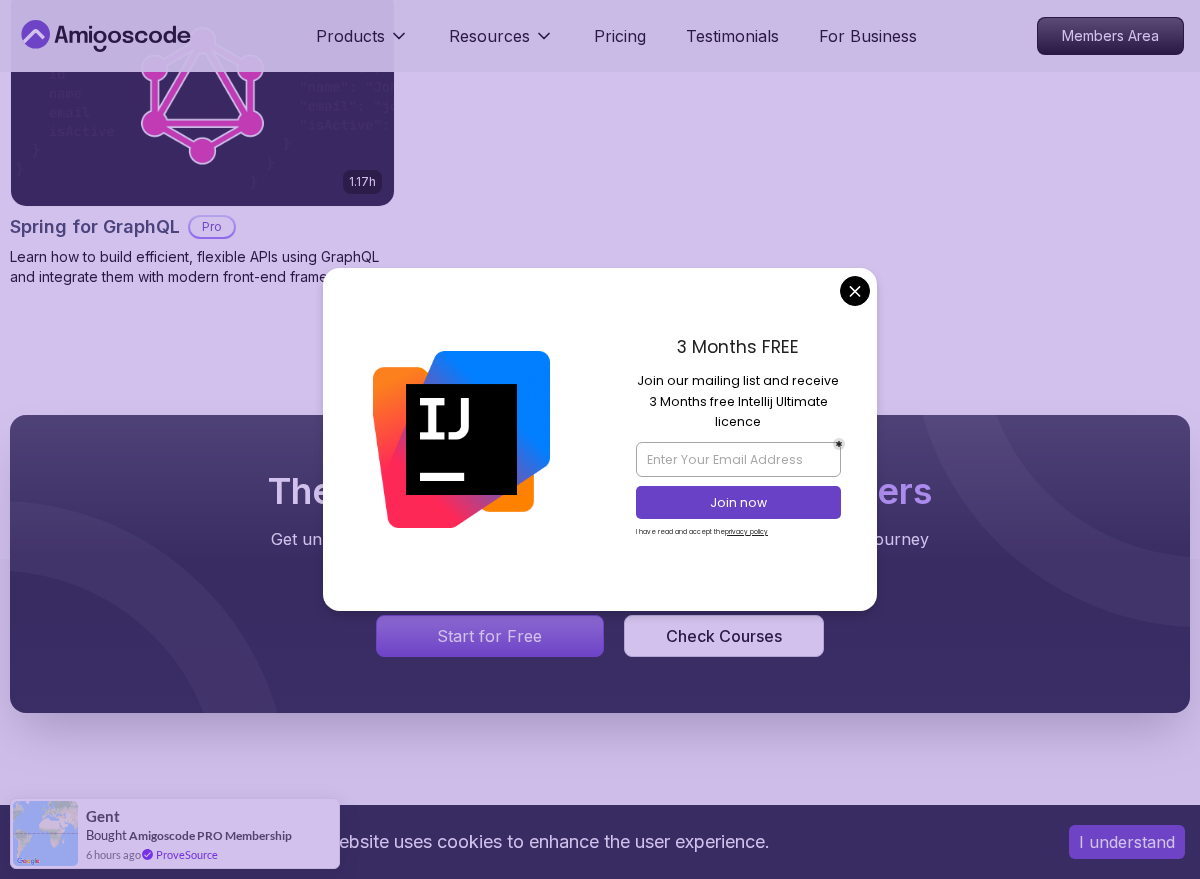 click on "This website uses cookies to enhance the user experience. I understand Products Resources Pricing Testimonials For Business Members Area Products Resources Pricing Testimonials For Business Members Area spring-boot Spring Boot Courses for Building Scalable Java Applications Learn to build production-grade Java applications using Spring Boot. Includes REST APIs, database integration, testing, and deployment. Filters Filters Type Course Build Price Pro Free Instructors [PERSON_NAME] [PERSON_NAME] Duration 0-1 Hour 1-3 Hours +3 Hours Track Front End Back End Dev Ops Full Stack Level Junior Mid-level Senior 5.18h Advanced Spring Boot Pro Dive deep into Spring Boot with our advanced course, designed to take your skills from intermediate to expert level. 3.30h Building APIs with Spring Boot Pro Learn to build robust, scalable APIs with Spring Boot, mastering REST principles, JSON handling, and embedded server configuration. 1.67h NEW Spring Boot for Beginners 6.65h NEW Spring Data JPA Pro 2.73h JUST RELEASED Pro 1.45h" at bounding box center (600, -175) 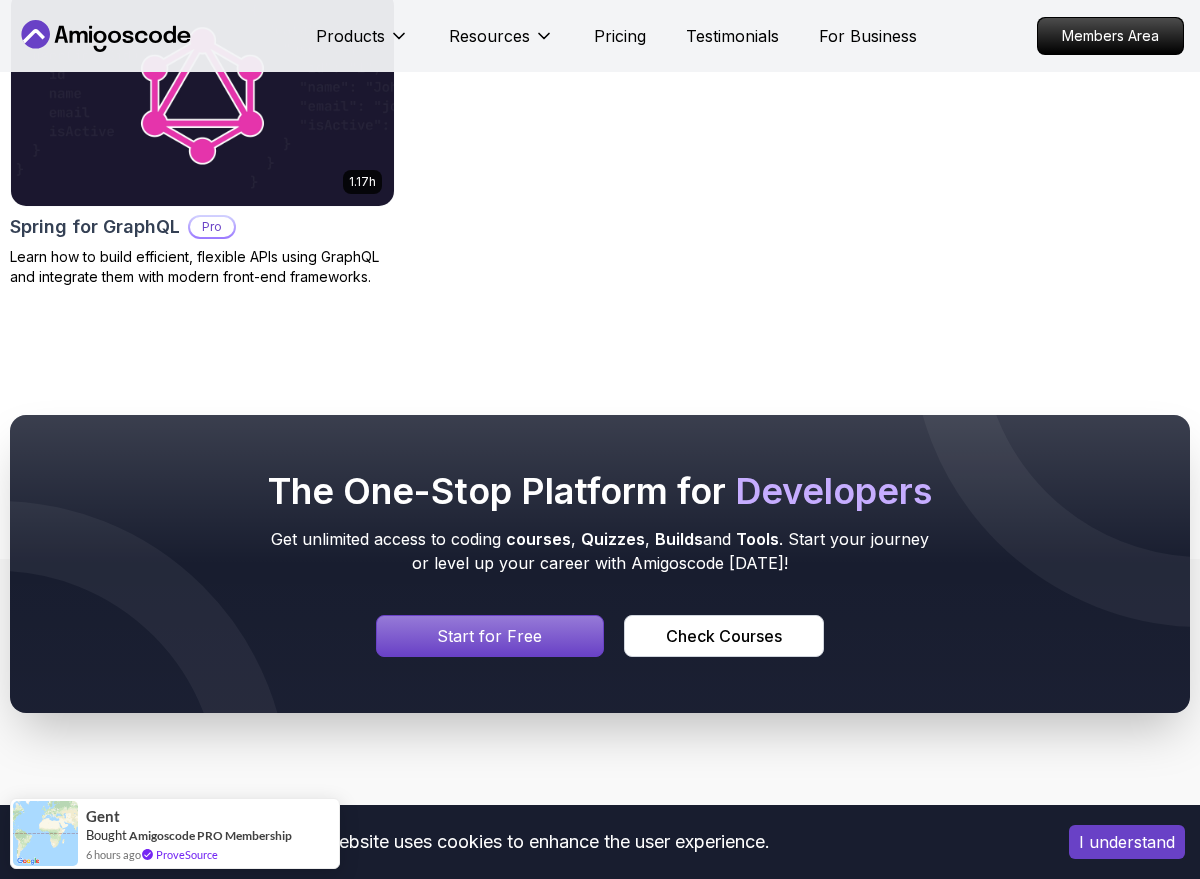 click at bounding box center [600, 564] 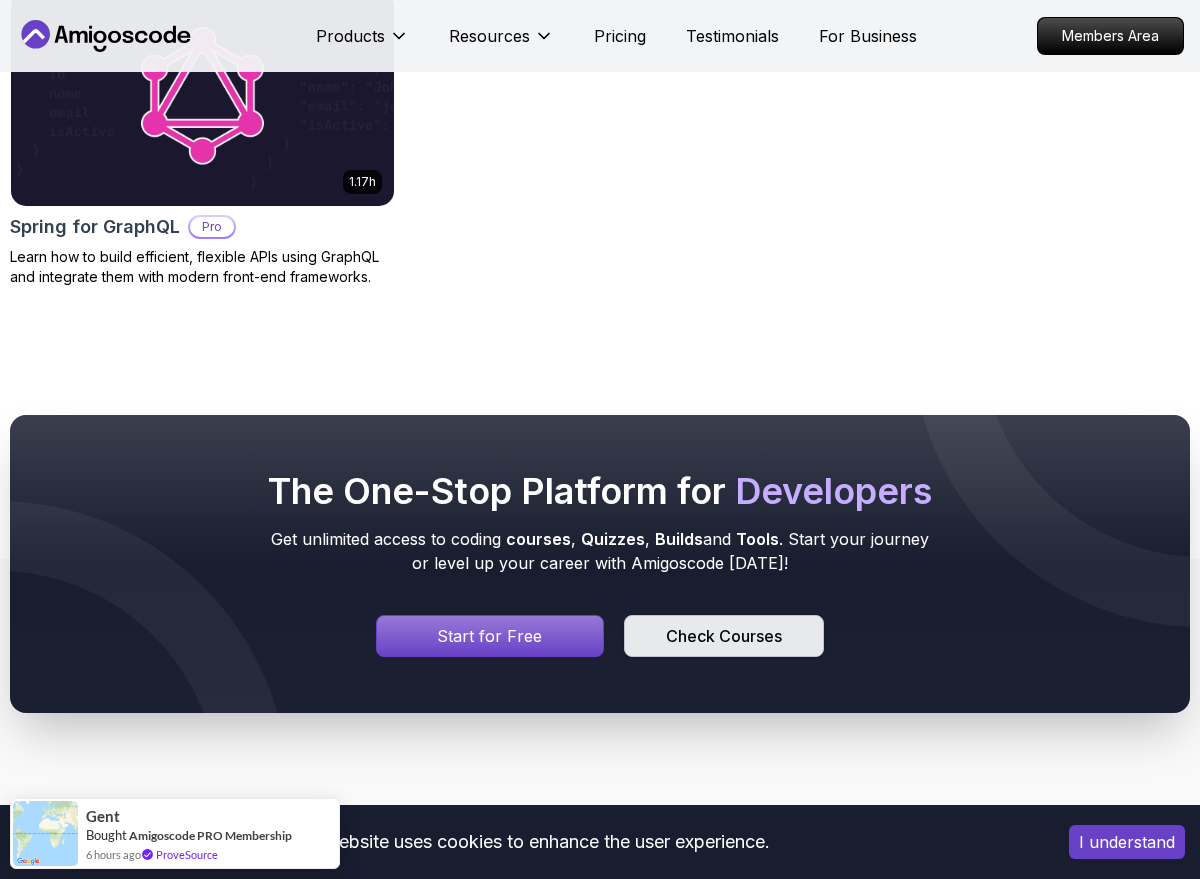click on "Check Courses" at bounding box center (724, 636) 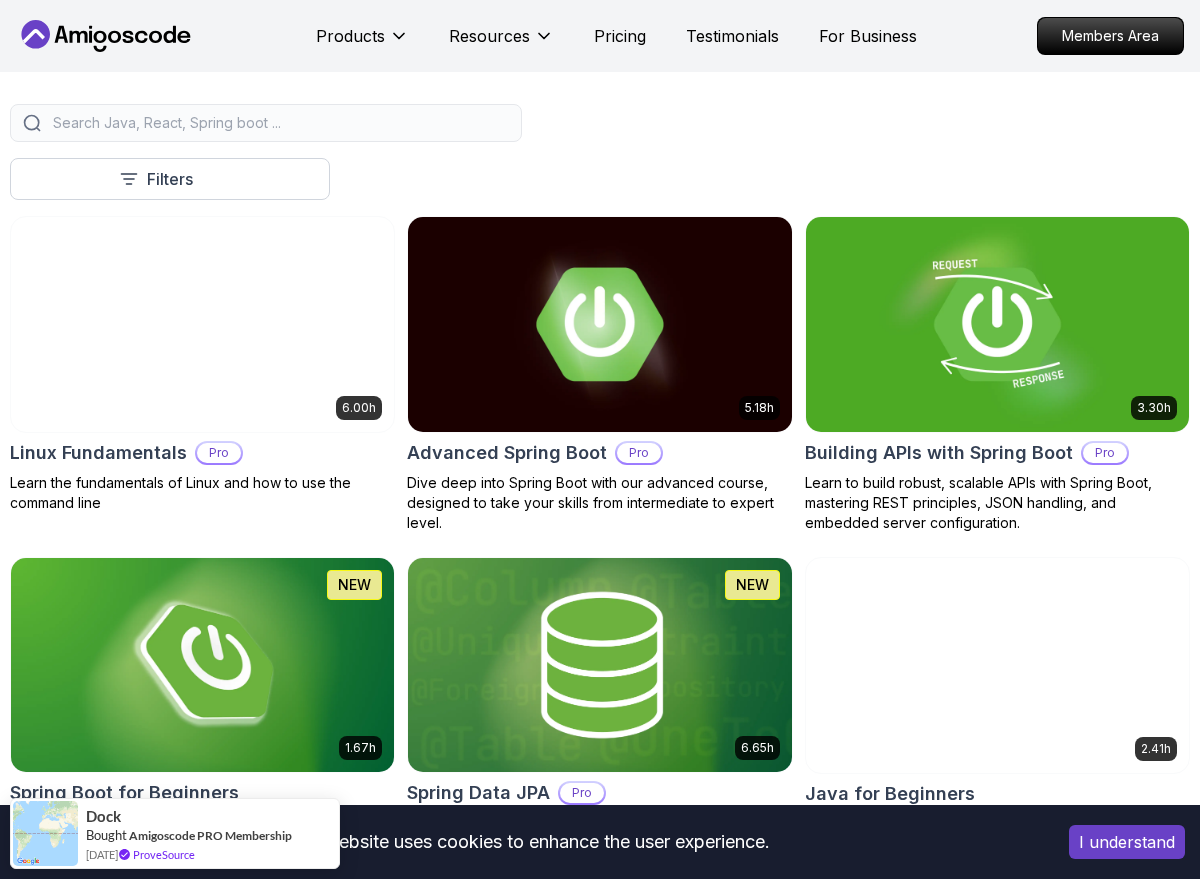 scroll, scrollTop: 473, scrollLeft: 0, axis: vertical 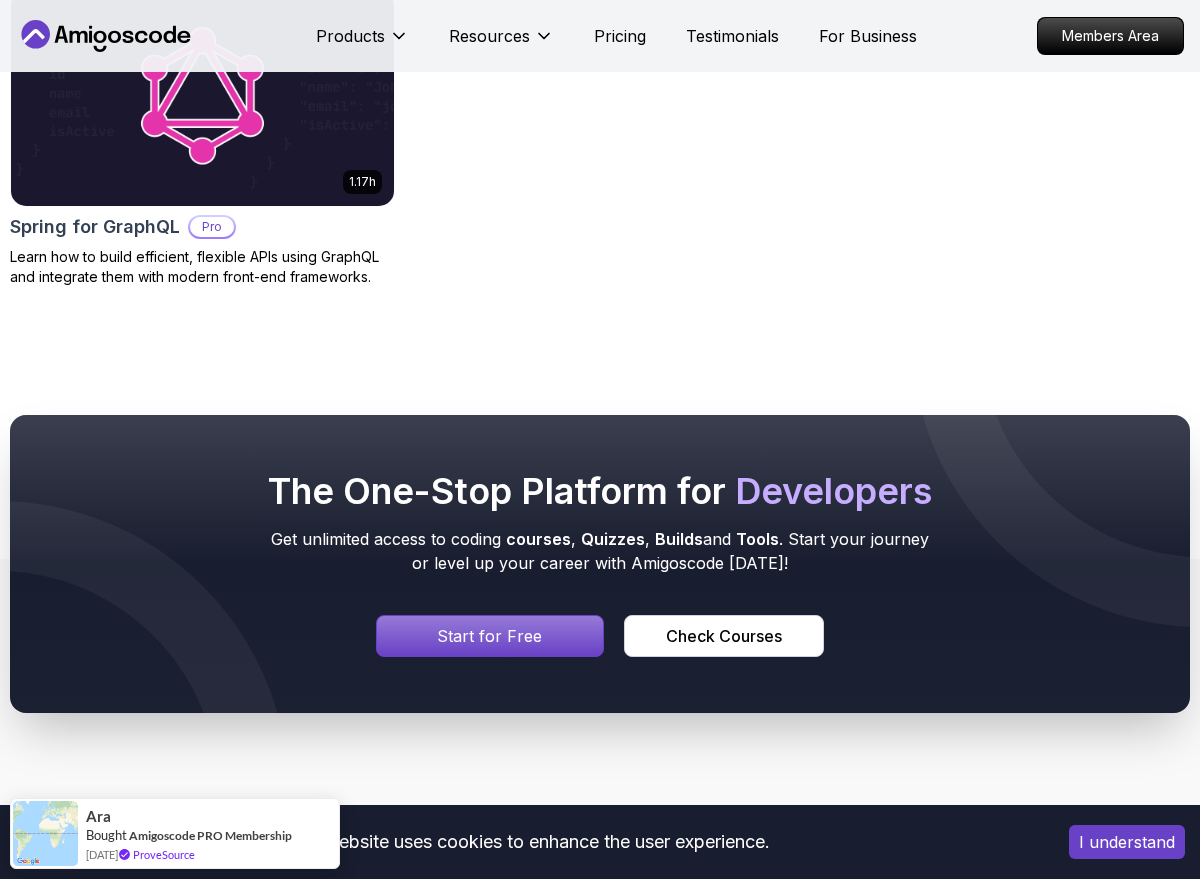click on "Start for Free" at bounding box center (489, 636) 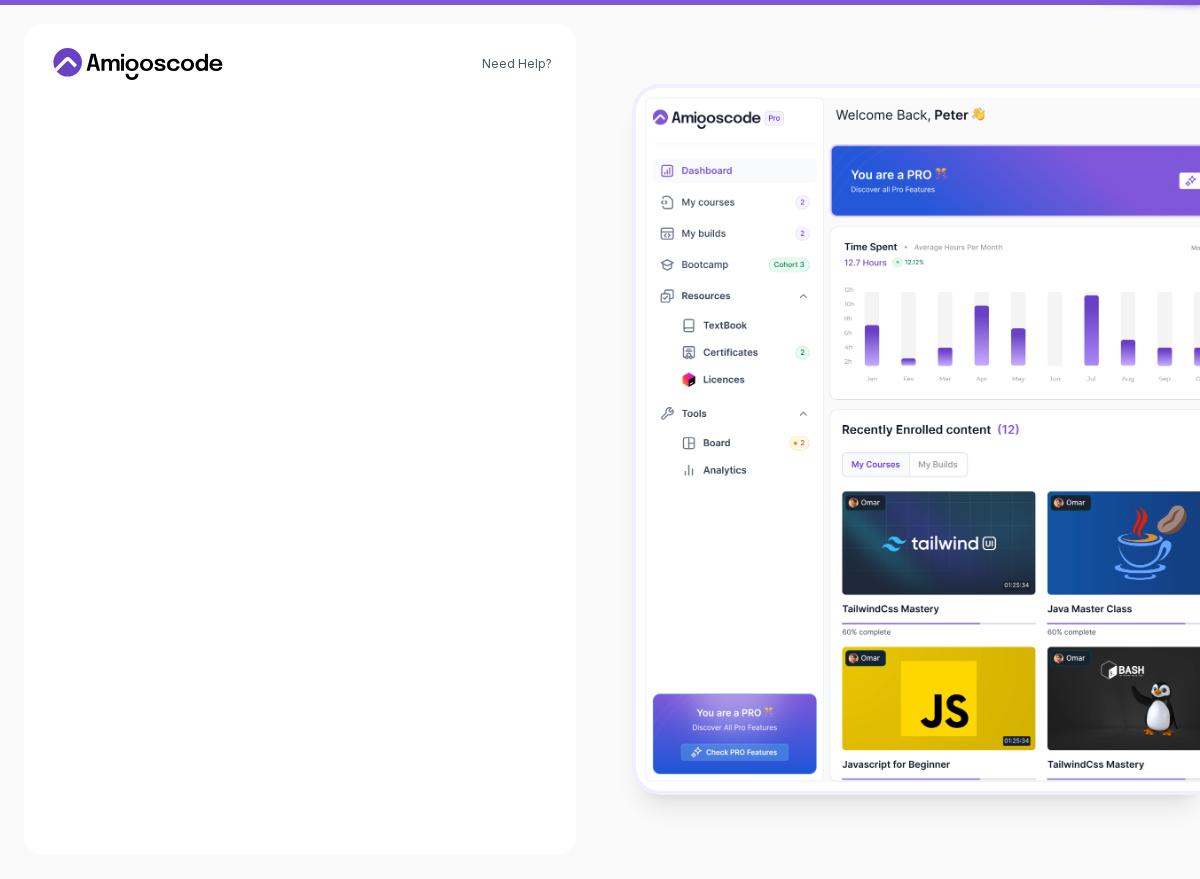 scroll, scrollTop: 0, scrollLeft: 0, axis: both 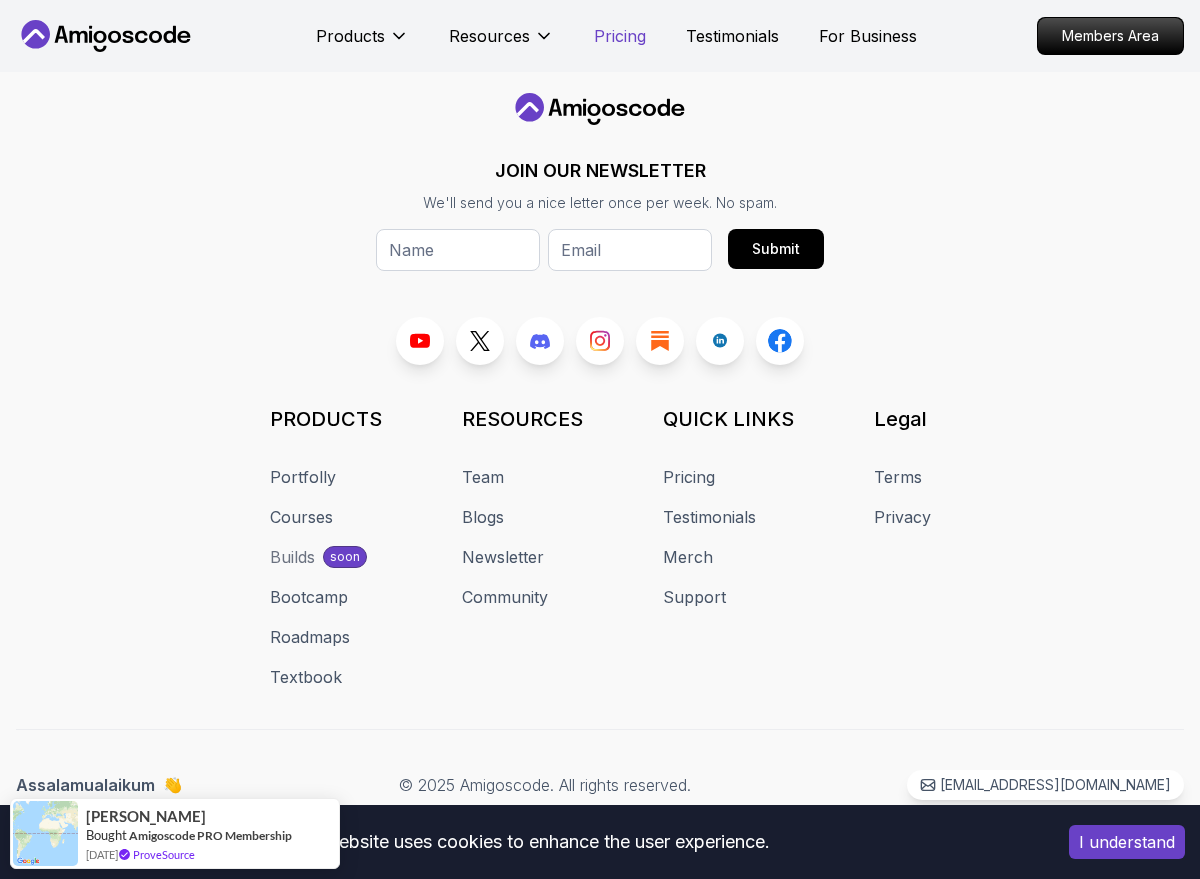 click on "Pricing" at bounding box center [620, 36] 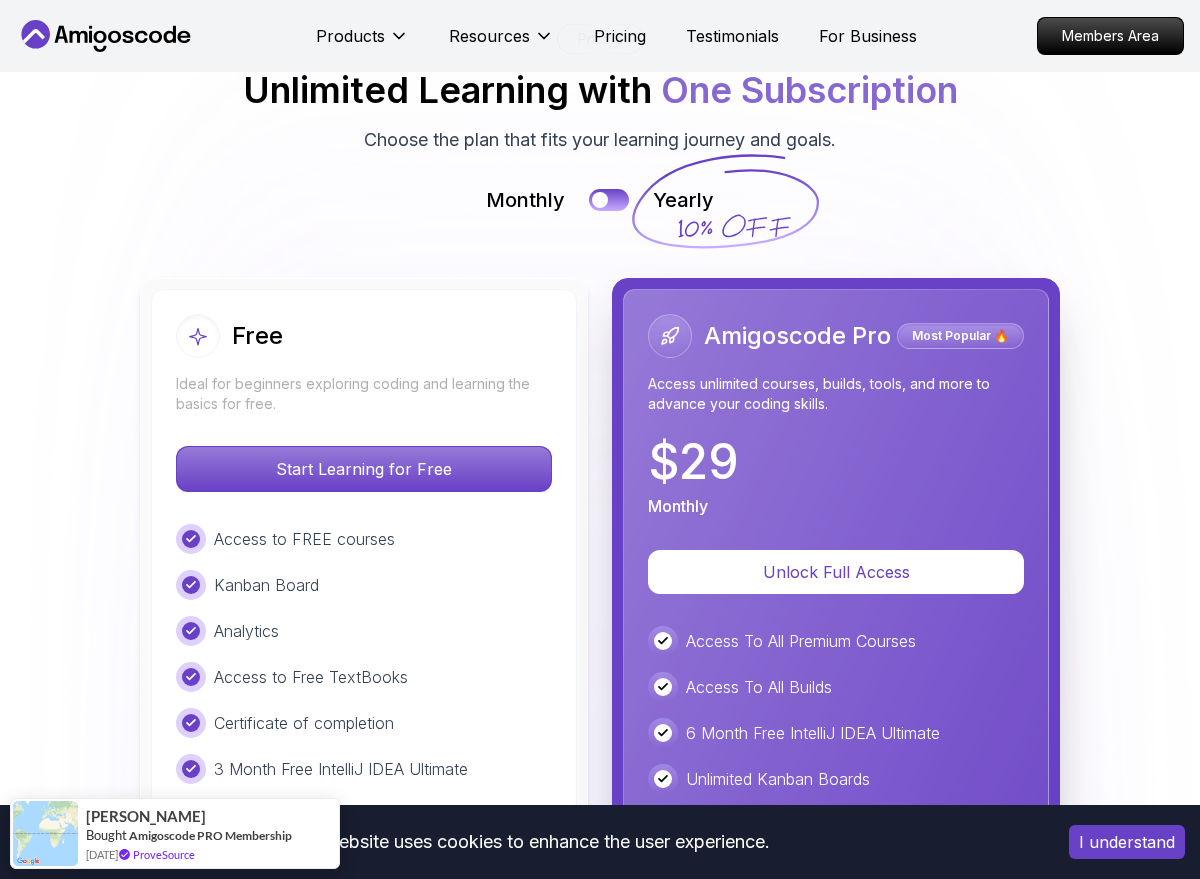scroll, scrollTop: 4345, scrollLeft: 0, axis: vertical 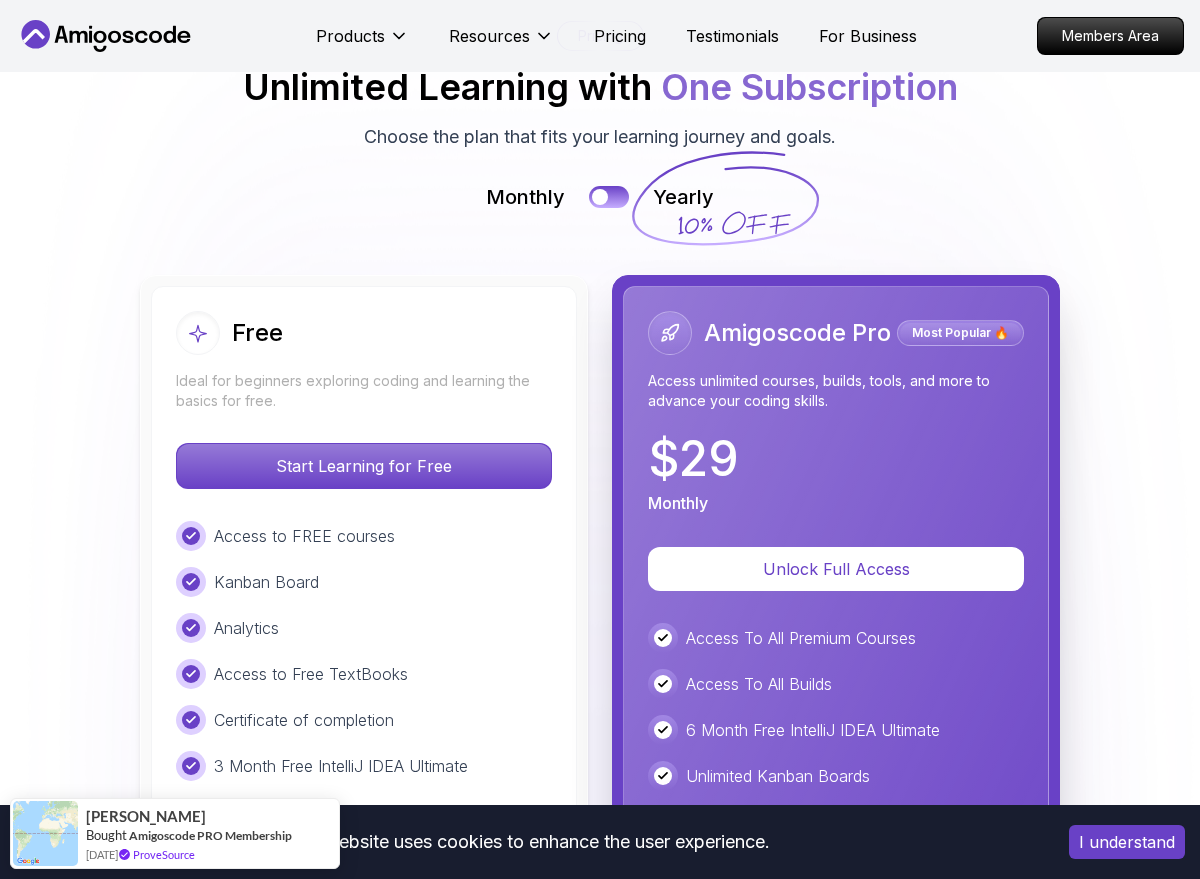 click on "Access to FREE courses" at bounding box center (304, 536) 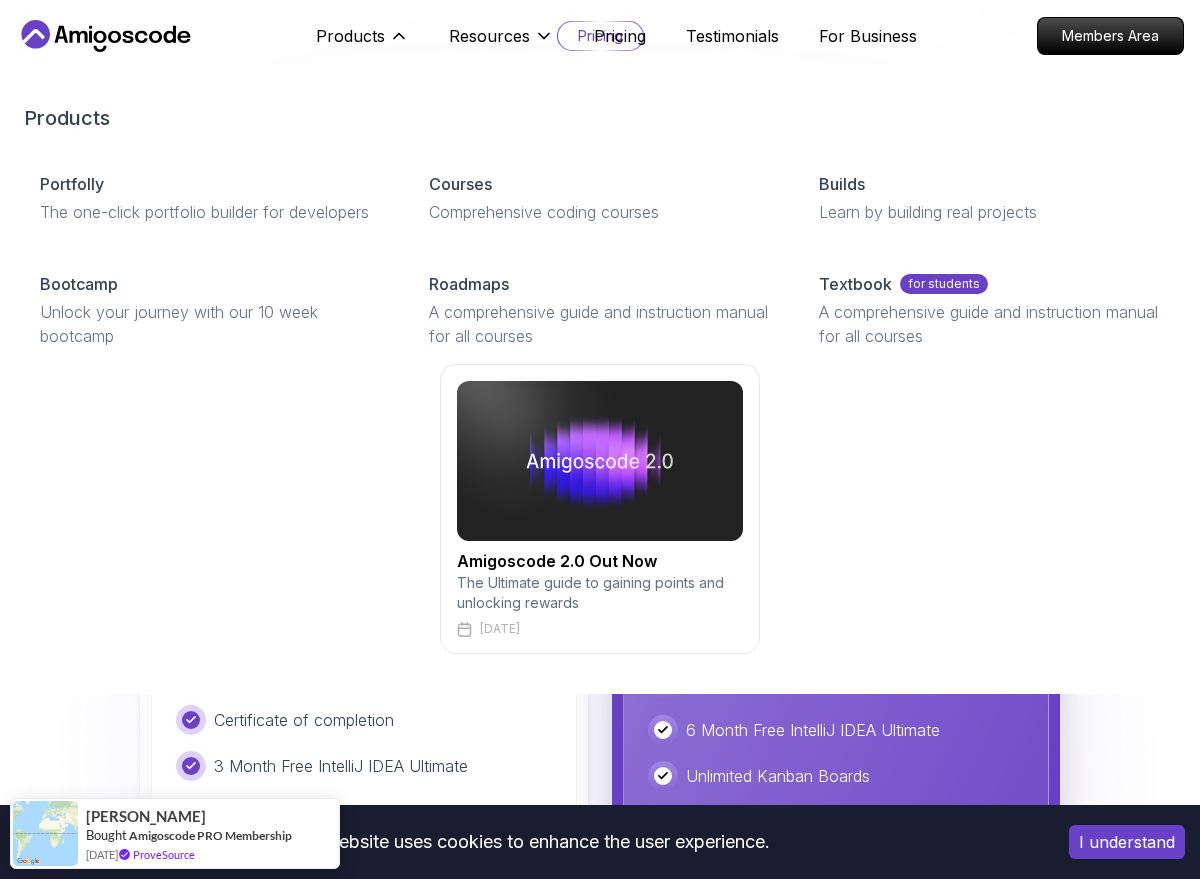 click on "Products Portfolly The one-click portfolio builder for developers Courses Comprehensive coding courses Builds Learn by building real projects Bootcamp Unlock your journey with our 10 week bootcamp Roadmaps A comprehensive guide and instruction manual for all courses Textbook for students A comprehensive guide and instruction manual for all courses Amigoscode 2.0 Out Now The Ultimate guide to gaining points and unlocking rewards [DATE]" at bounding box center (600, 379) 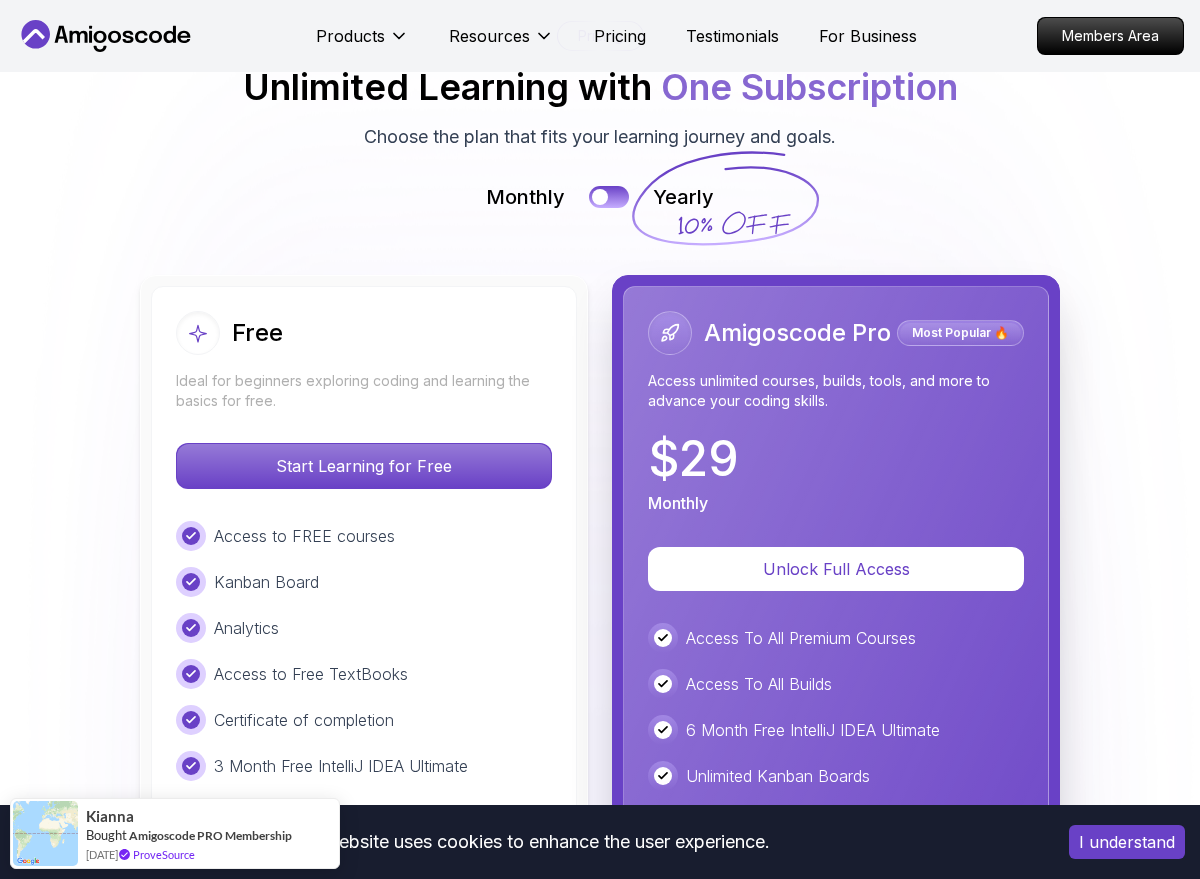 click on "Products Resources Pricing Testimonials For Business Members Area" at bounding box center [600, 36] 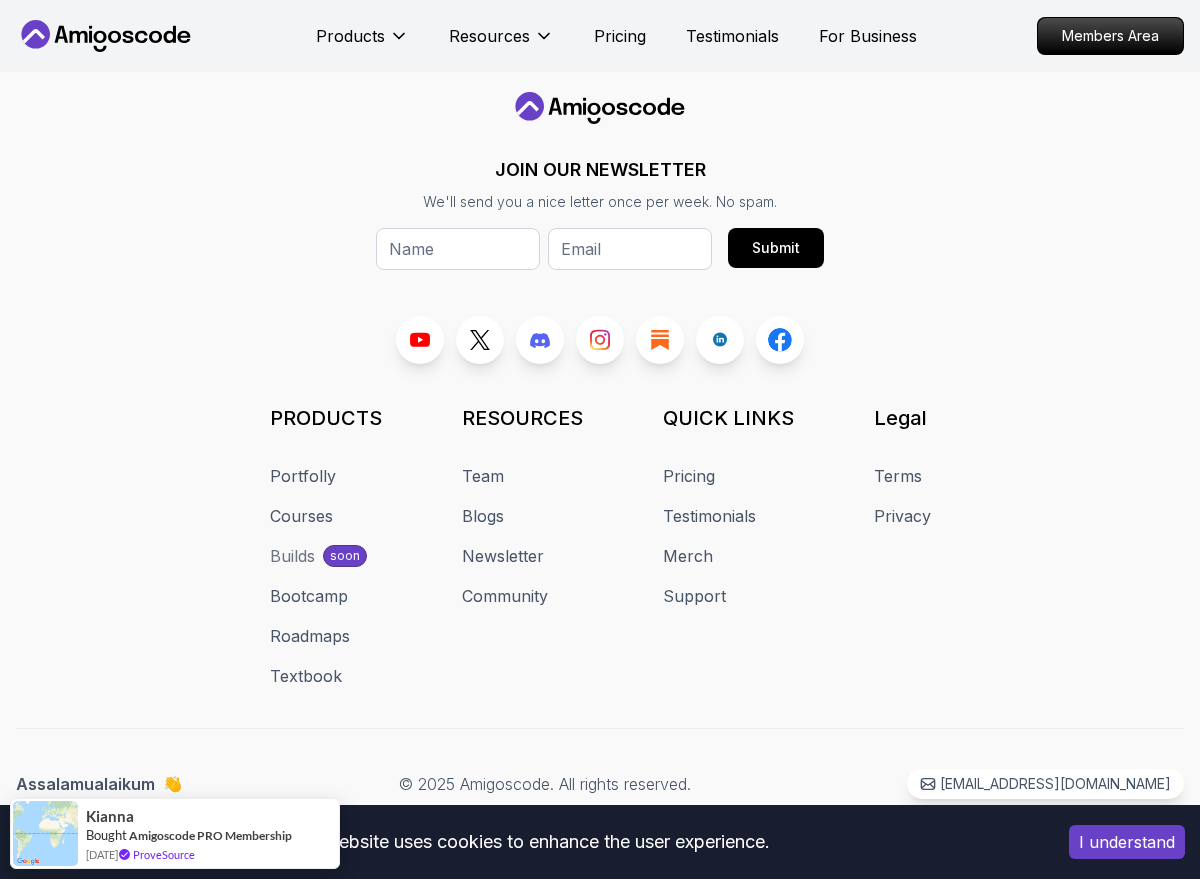 scroll, scrollTop: 2737, scrollLeft: 0, axis: vertical 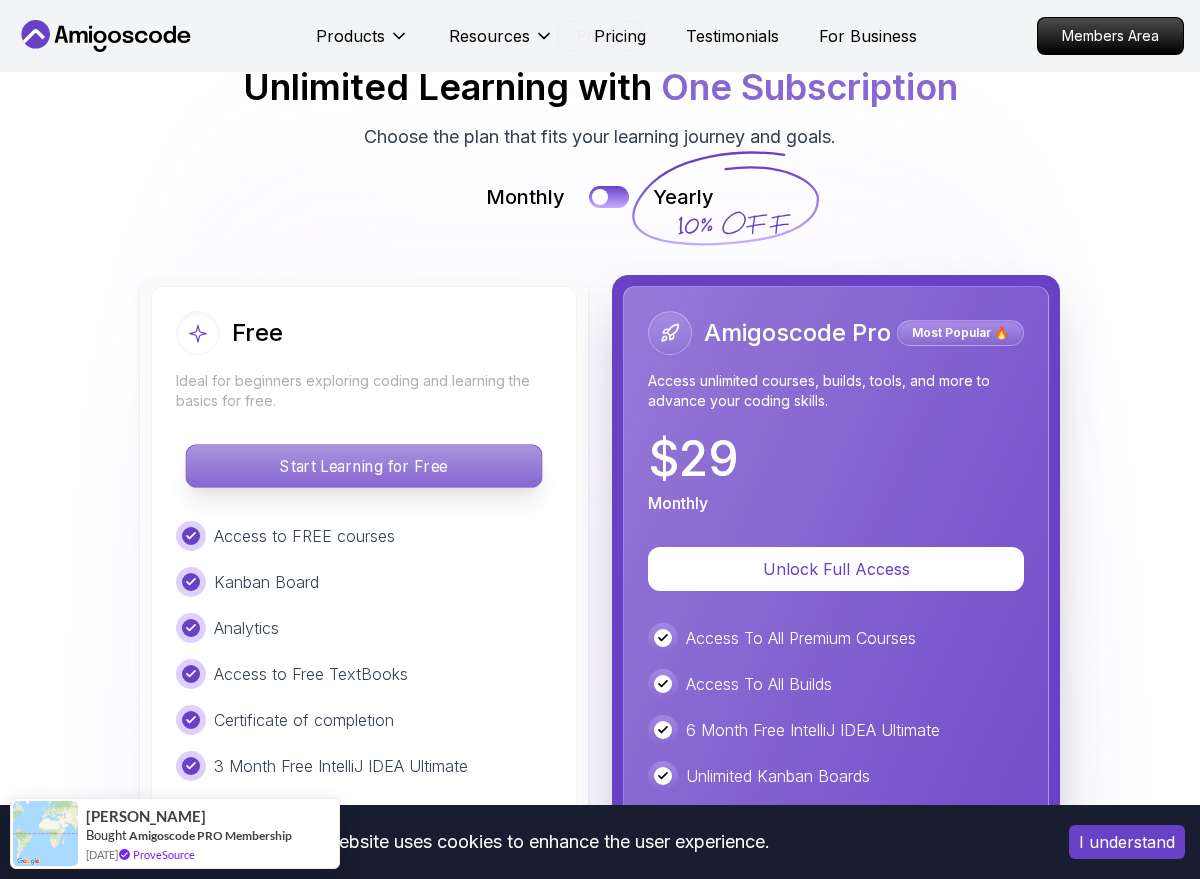 click on "Start Learning for Free" at bounding box center [363, 466] 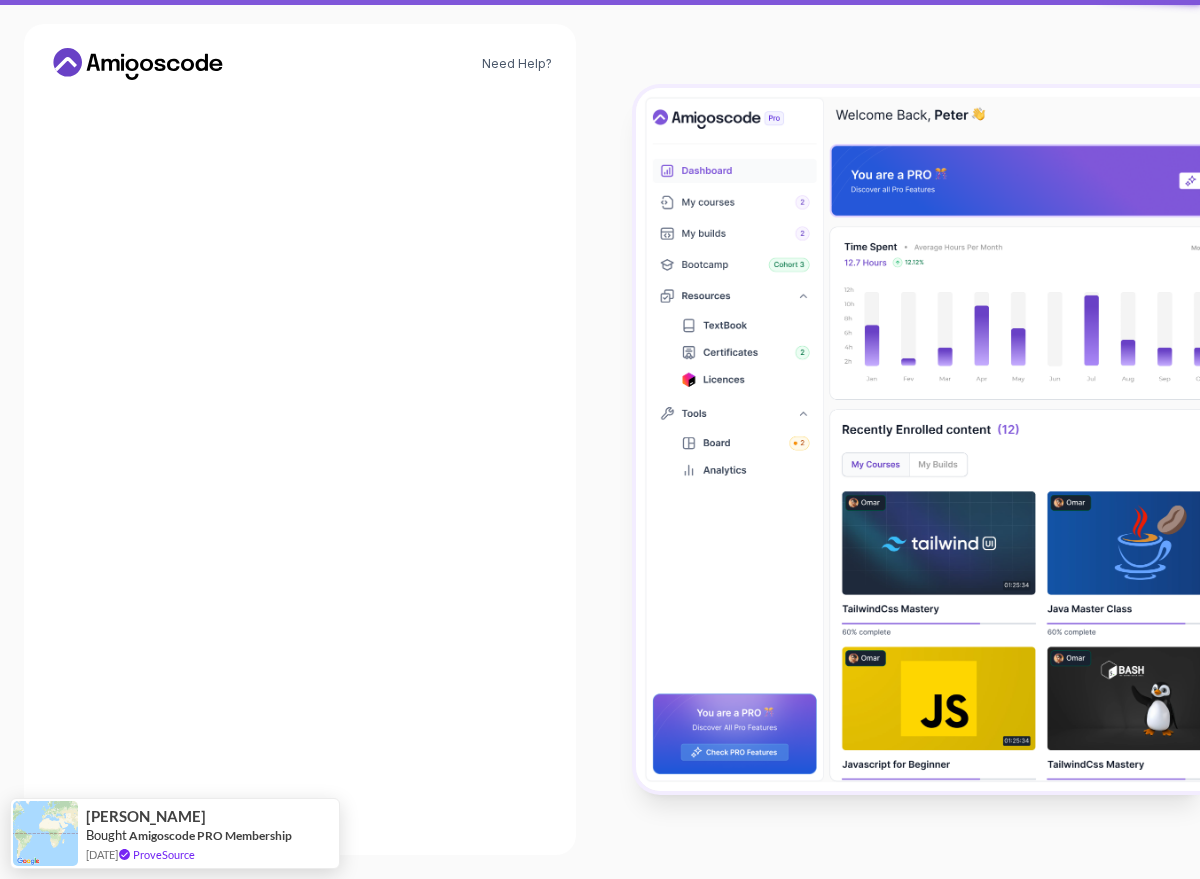 scroll, scrollTop: 0, scrollLeft: 0, axis: both 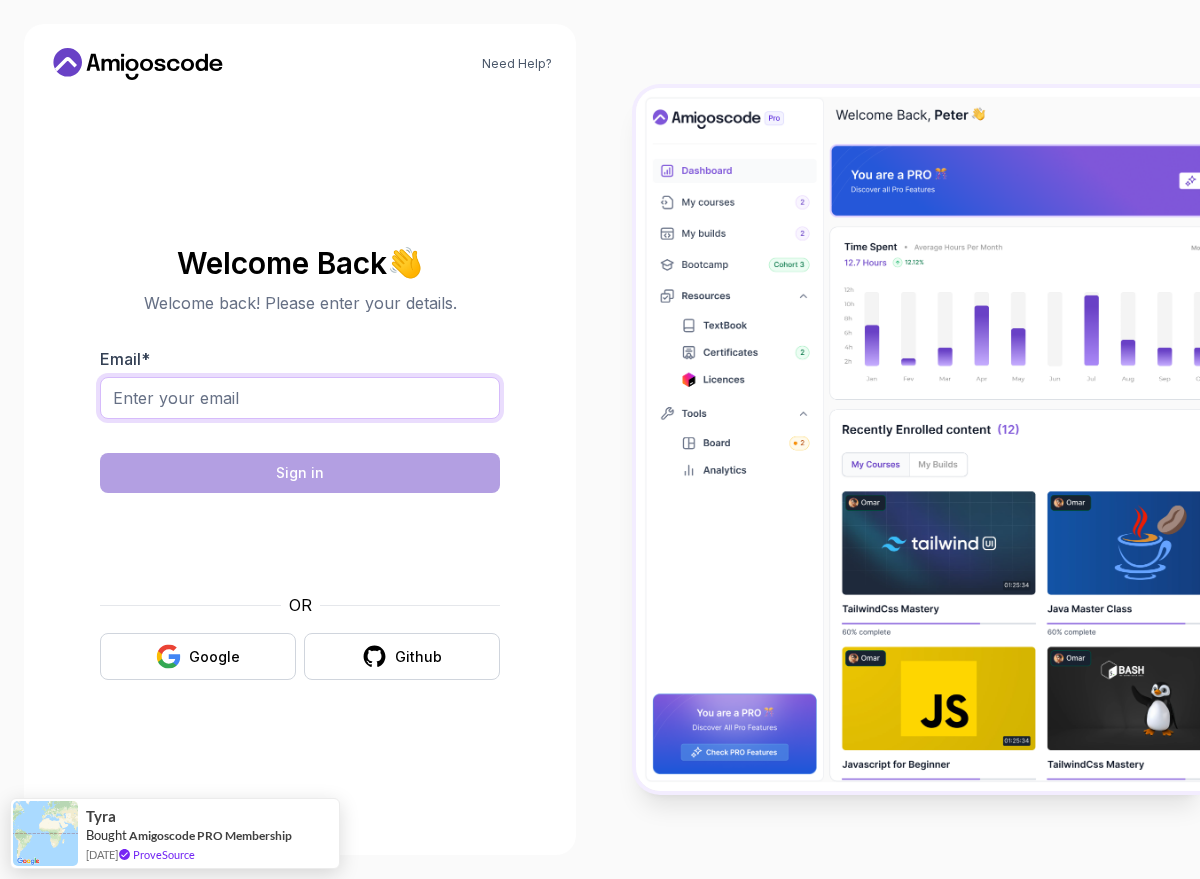 click on "Email *" at bounding box center (300, 398) 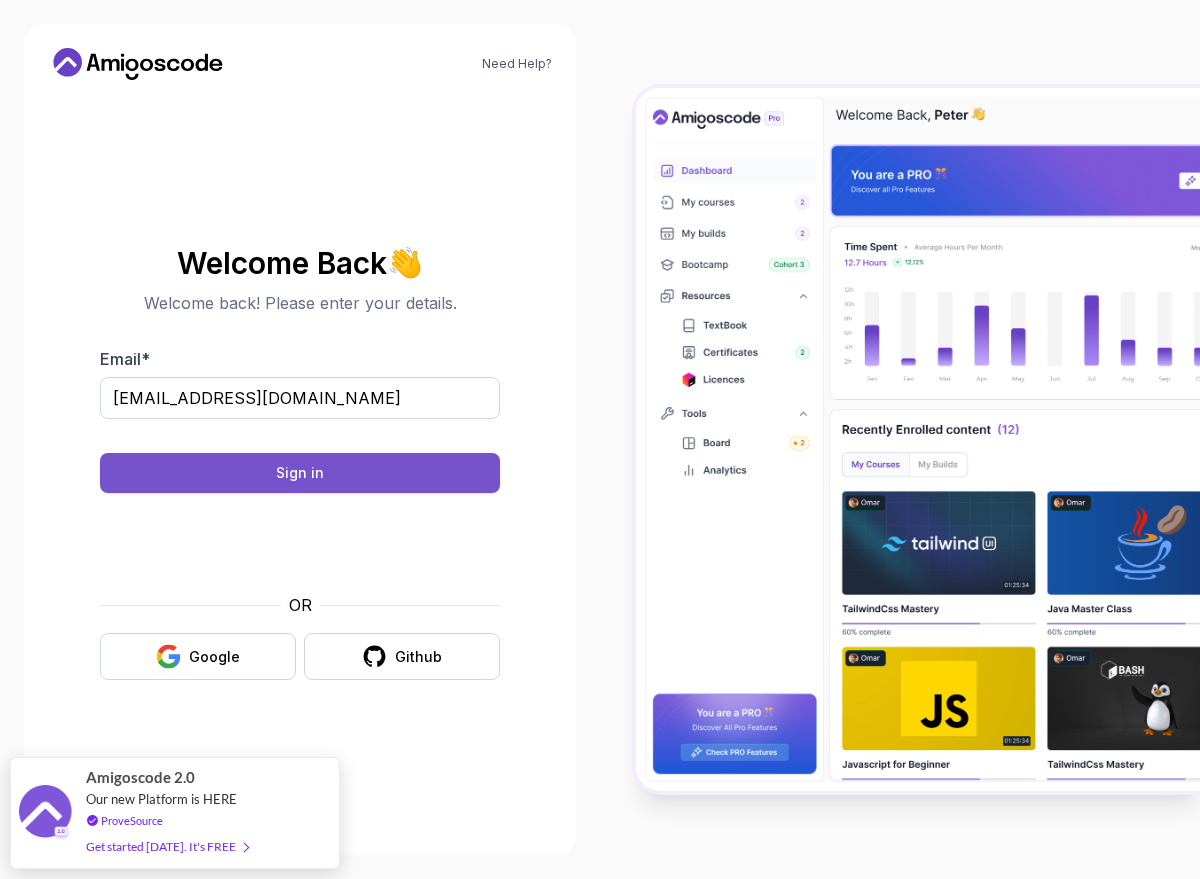 click on "Sign in" at bounding box center [300, 473] 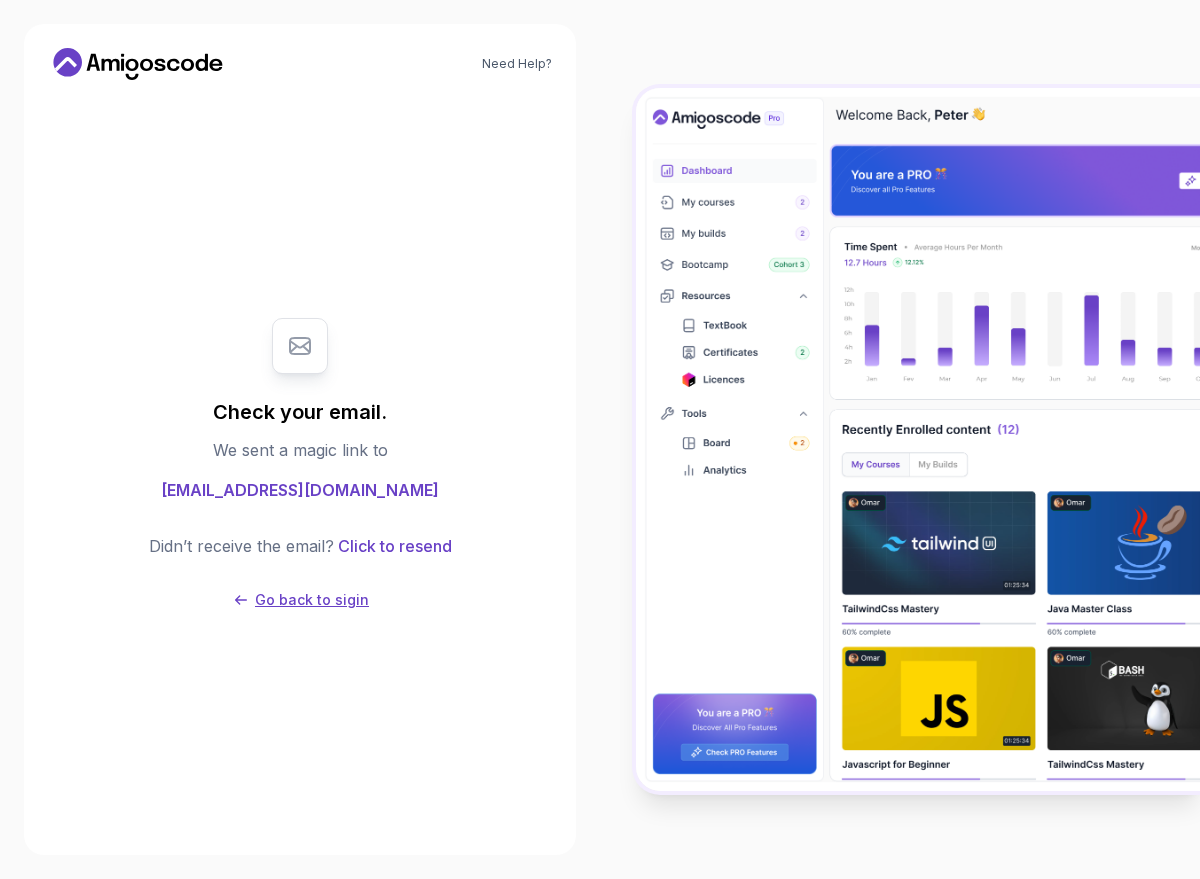 click on "Go back to sigin" at bounding box center (312, 600) 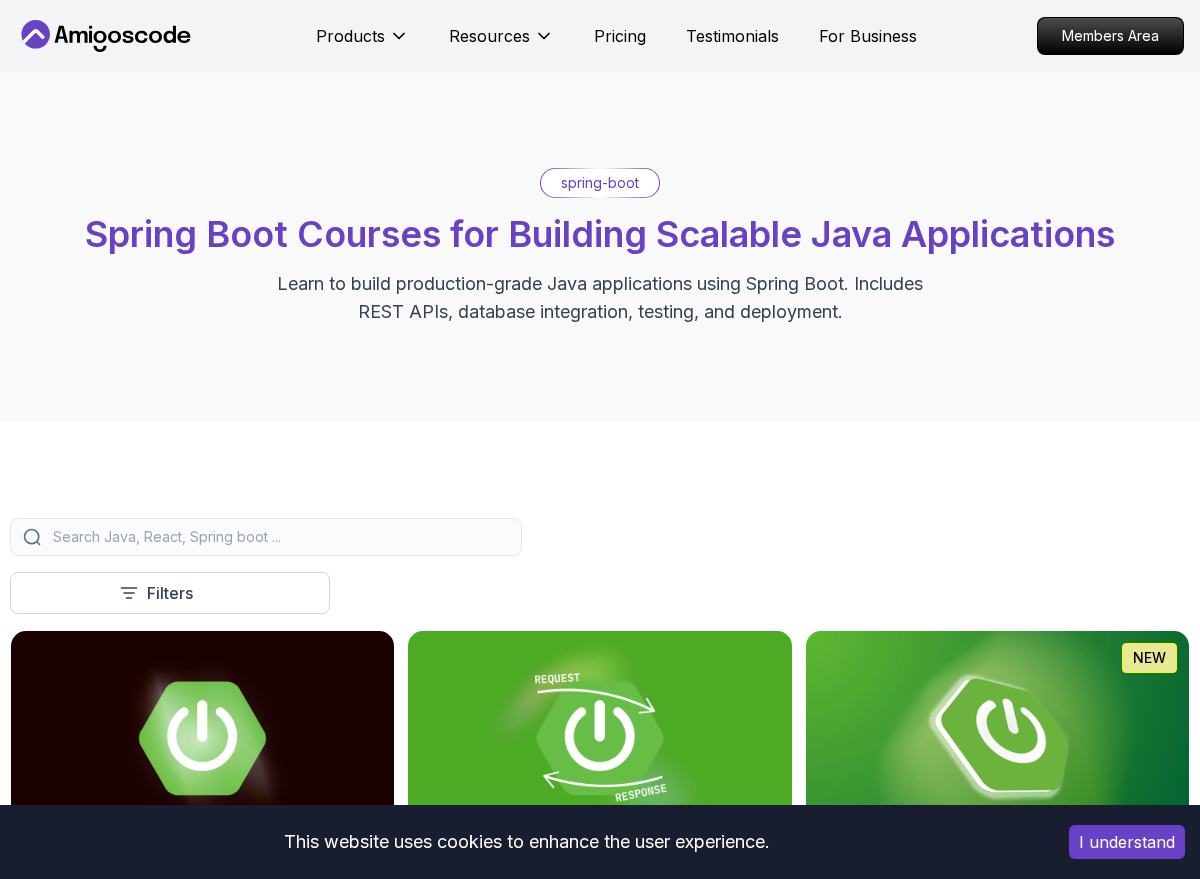 scroll, scrollTop: 0, scrollLeft: 0, axis: both 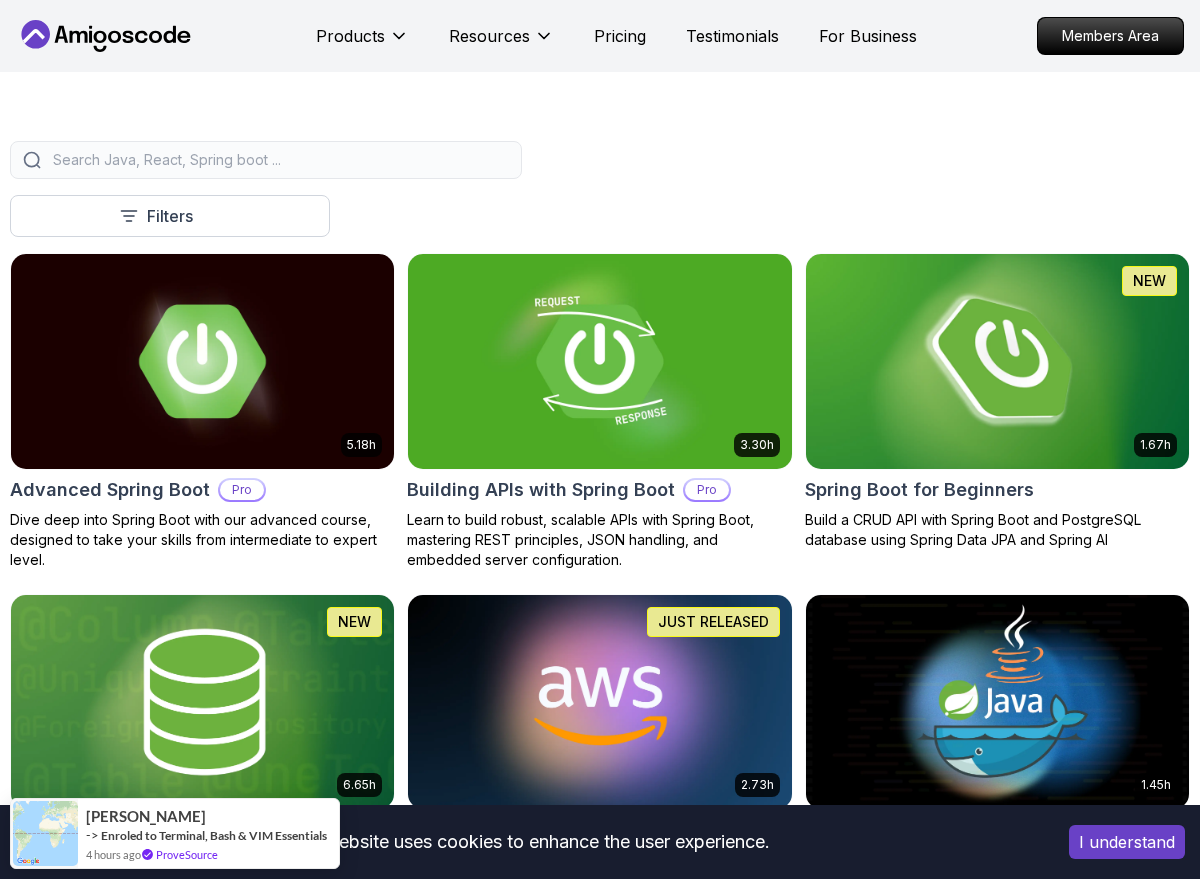 click at bounding box center [997, 361] 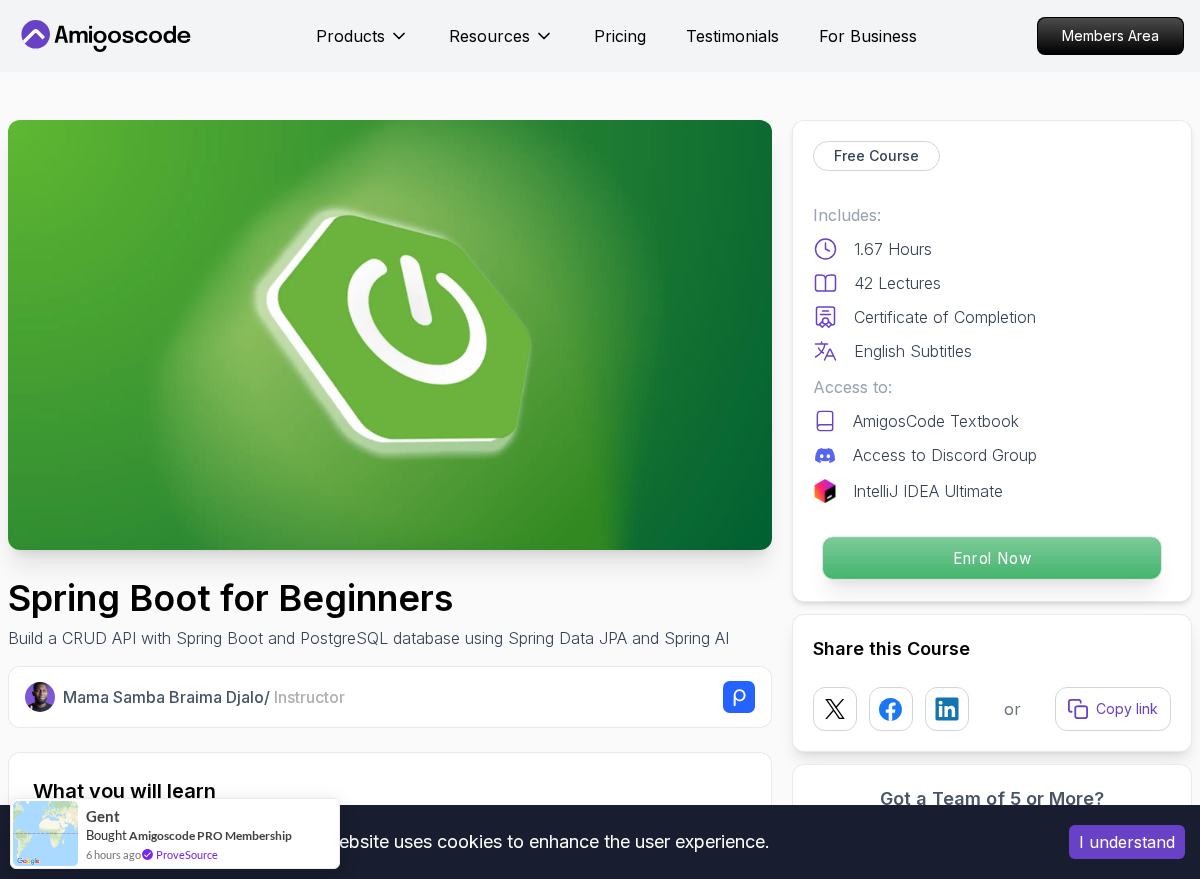 click on "Enrol Now" at bounding box center (992, 558) 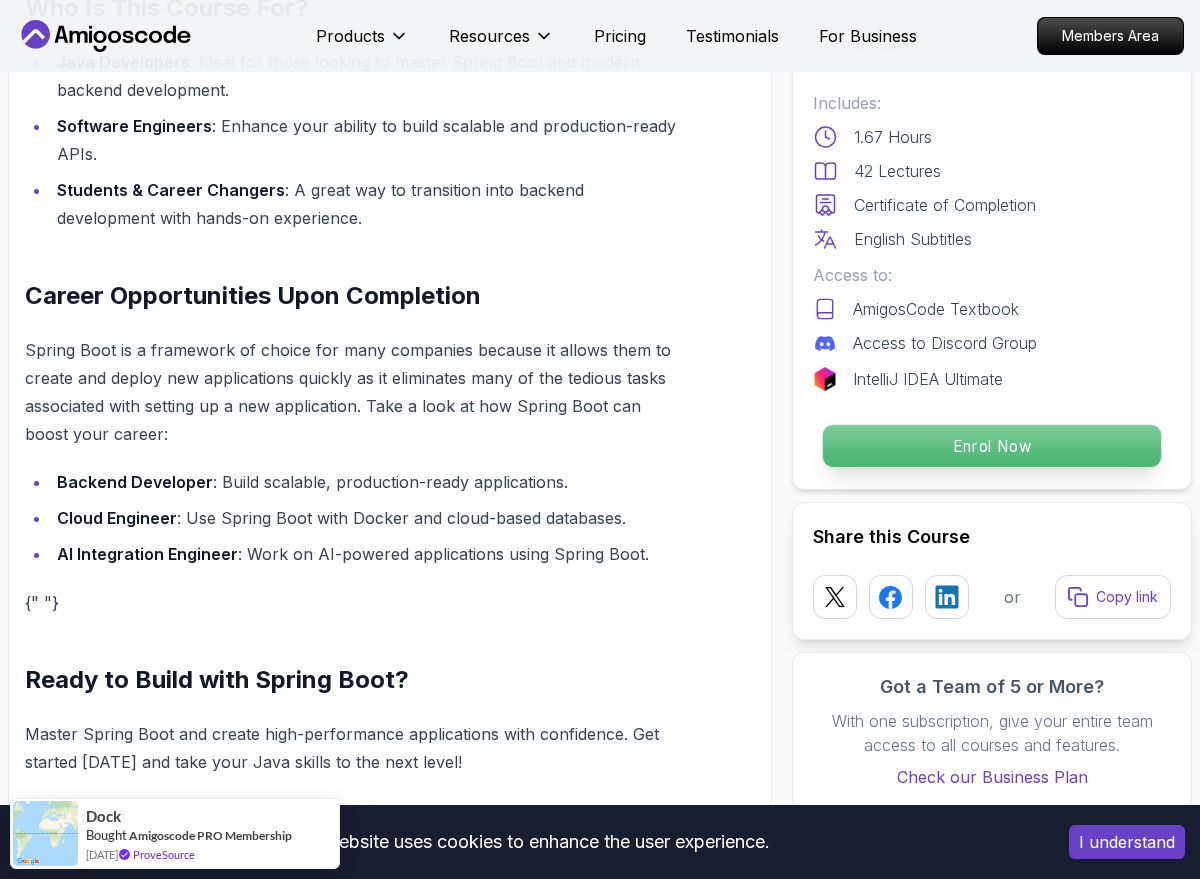 scroll, scrollTop: 4074, scrollLeft: 0, axis: vertical 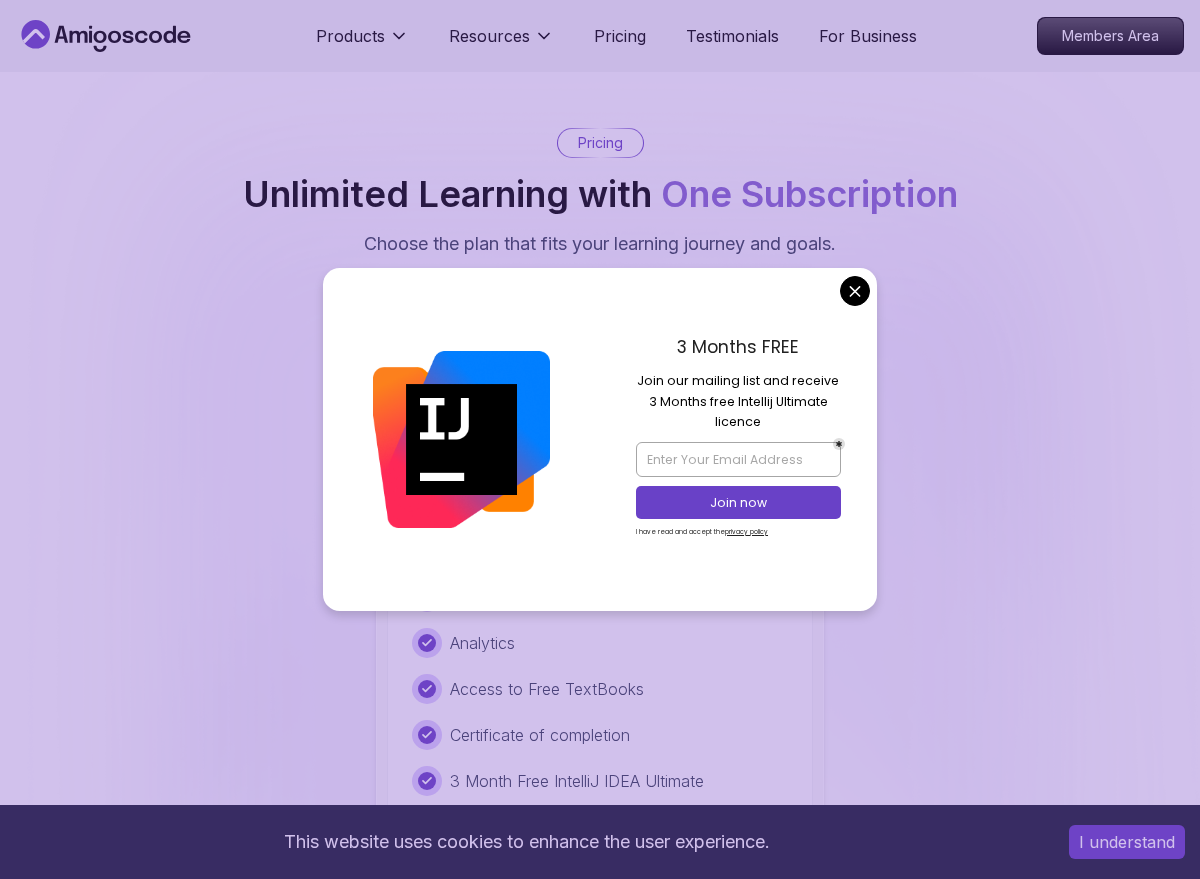 click on "This website uses cookies to enhance the user experience. I understand Products Resources Pricing Testimonials For Business Members Area Products Resources Pricing Testimonials For Business Members Area Spring Boot for Beginners Build a CRUD API with Spring Boot and PostgreSQL database using Spring Data JPA and Spring AI Mama Samba Braima Djalo  /   Instructor Free Course Includes: 1.67 Hours 42 Lectures Certificate of Completion English Subtitles Access to: AmigosCode Textbook Access to Discord Group IntelliJ IDEA Ultimate Enrol Now Share this Course or Copy link Got a Team of 5 or More? With one subscription, give your entire team access to all courses and features. Check our Business Plan Mama Samba Braima Djalo  /   Instructor What you will learn java spring spring-boot postgres terminal ai git github chatgpt The Basics of Spring - Learn the fundamental concepts and features of the Spring framework. Spring Boot - Understand how to use Spring Boot to simplify the development of Spring applications." at bounding box center (600, 1182) 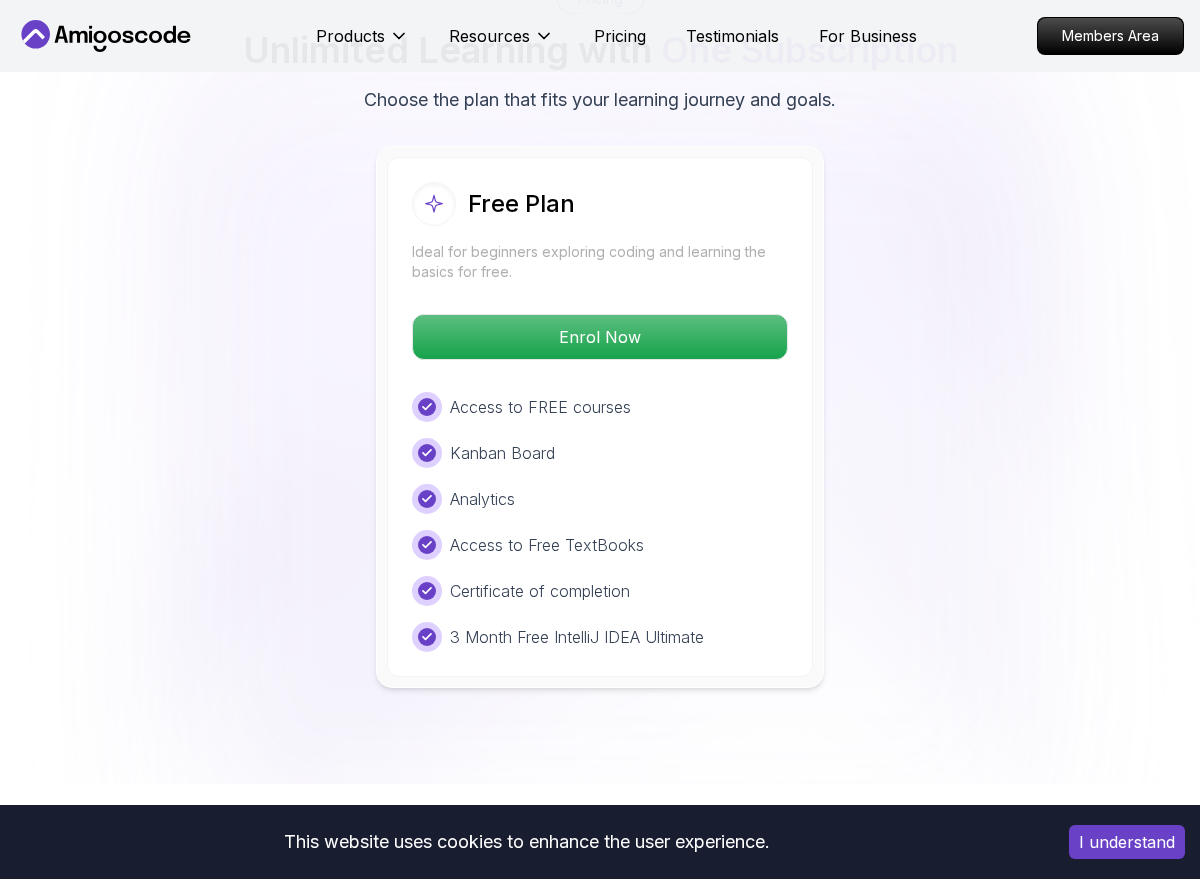 scroll, scrollTop: 4069, scrollLeft: 0, axis: vertical 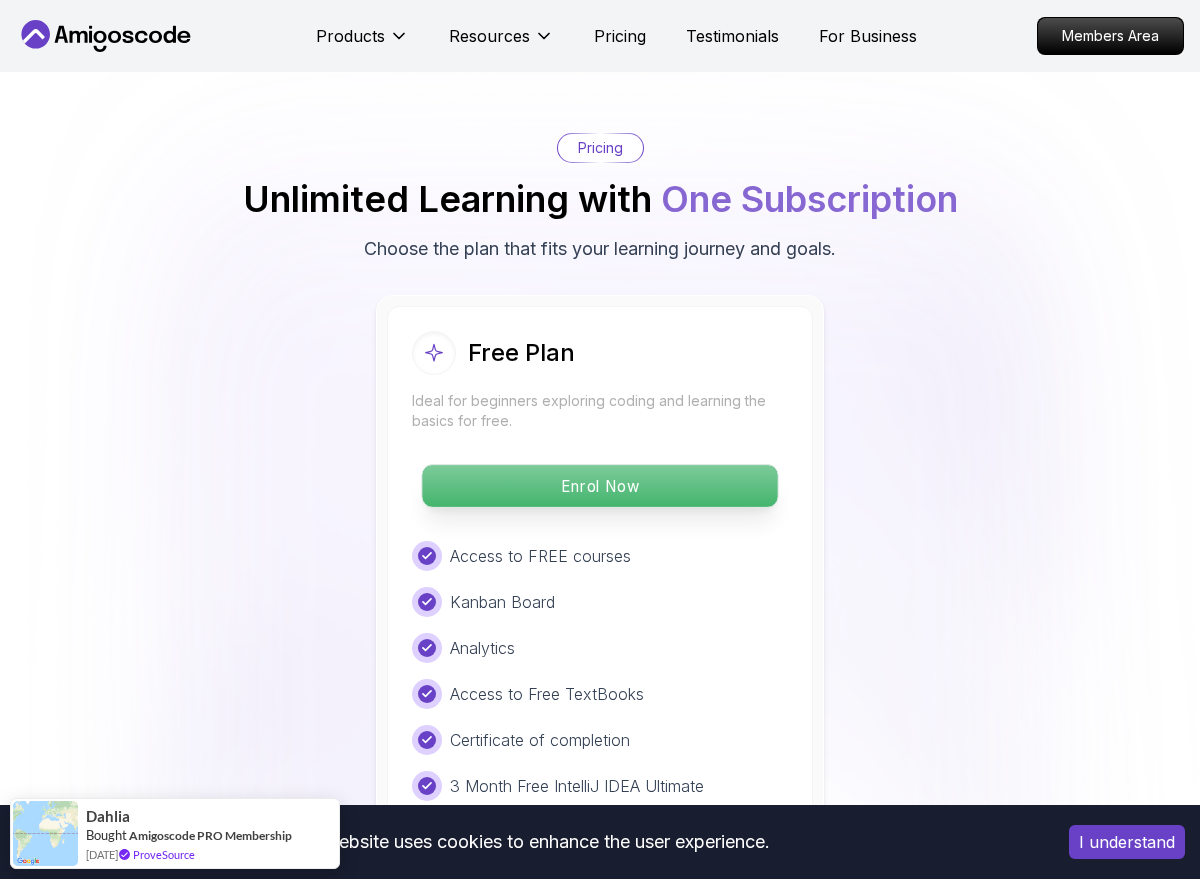 click on "Enrol Now" at bounding box center [599, 486] 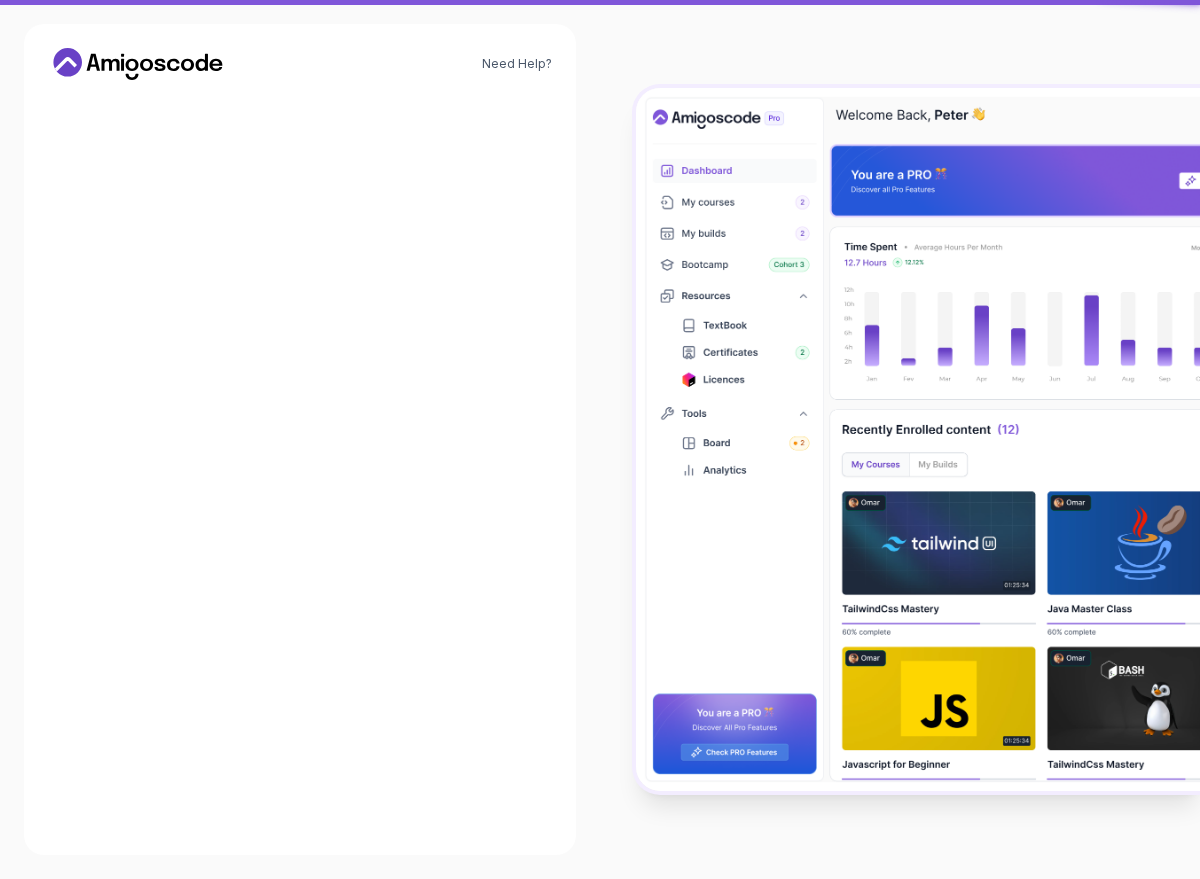 scroll, scrollTop: 0, scrollLeft: 0, axis: both 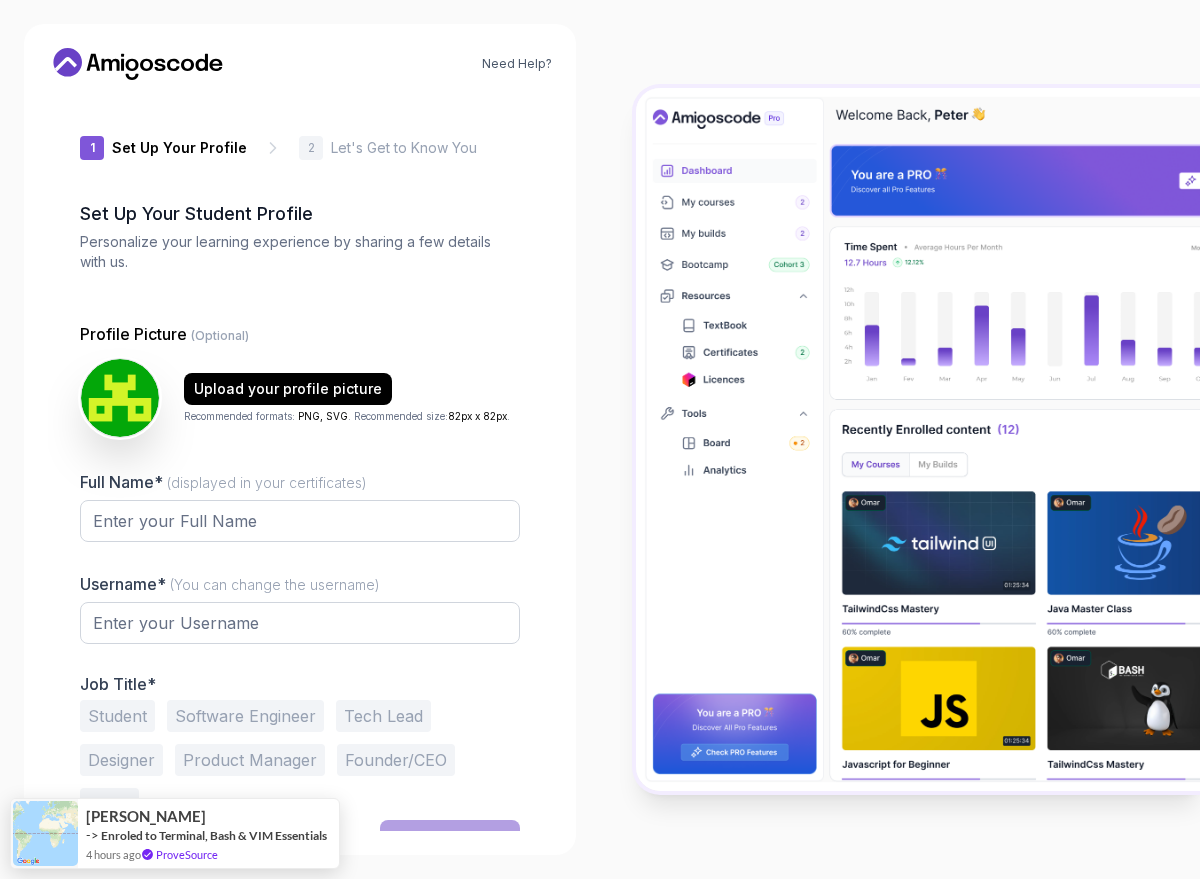 type on "proudotter50b93" 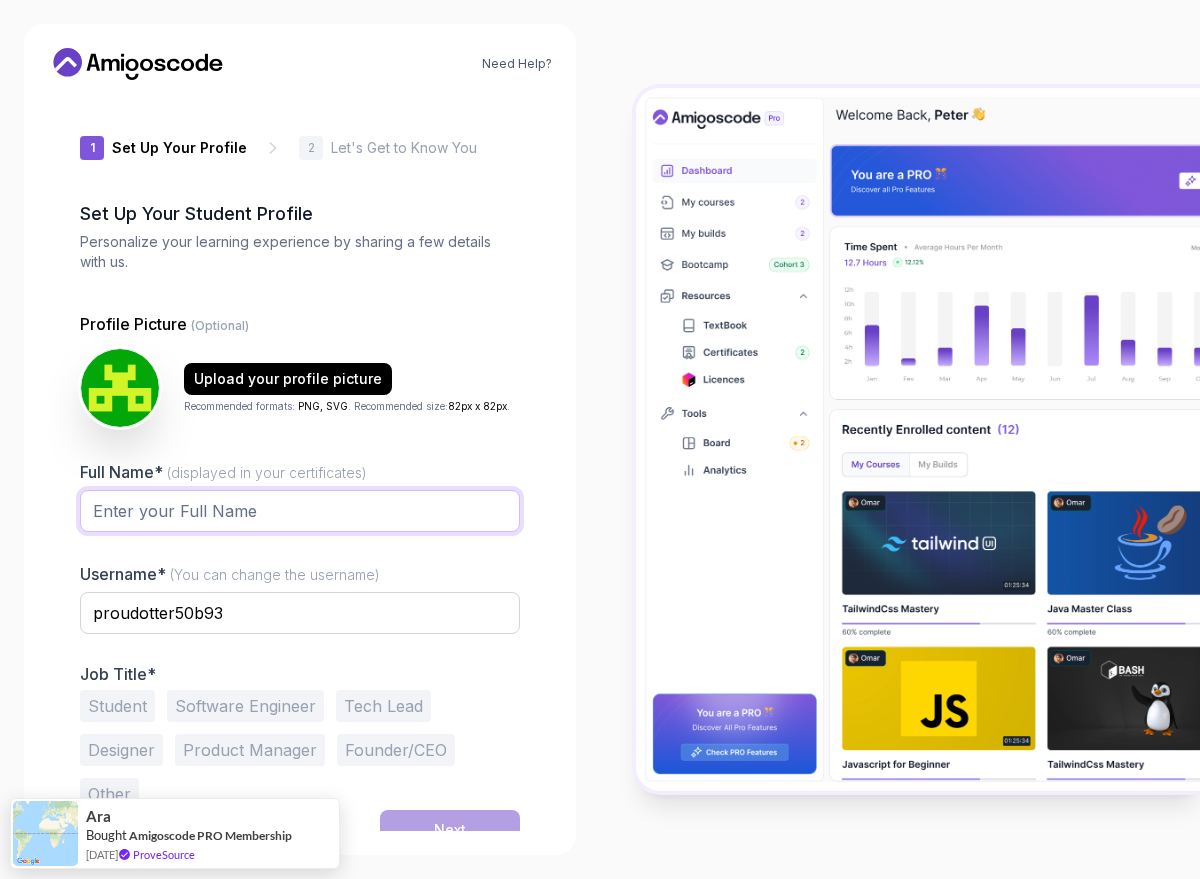 click on "Full Name*   (displayed in your certificates)" at bounding box center [300, 511] 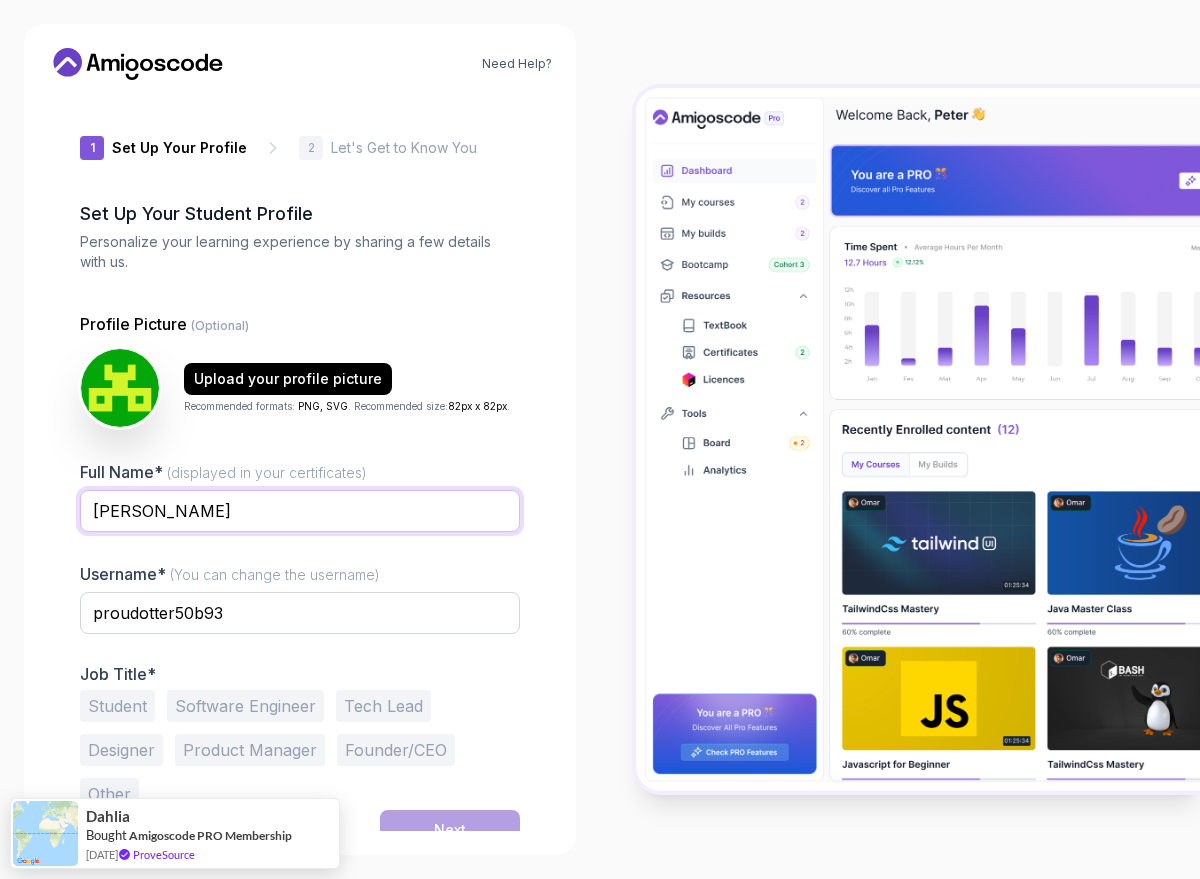 type on "[PERSON_NAME]" 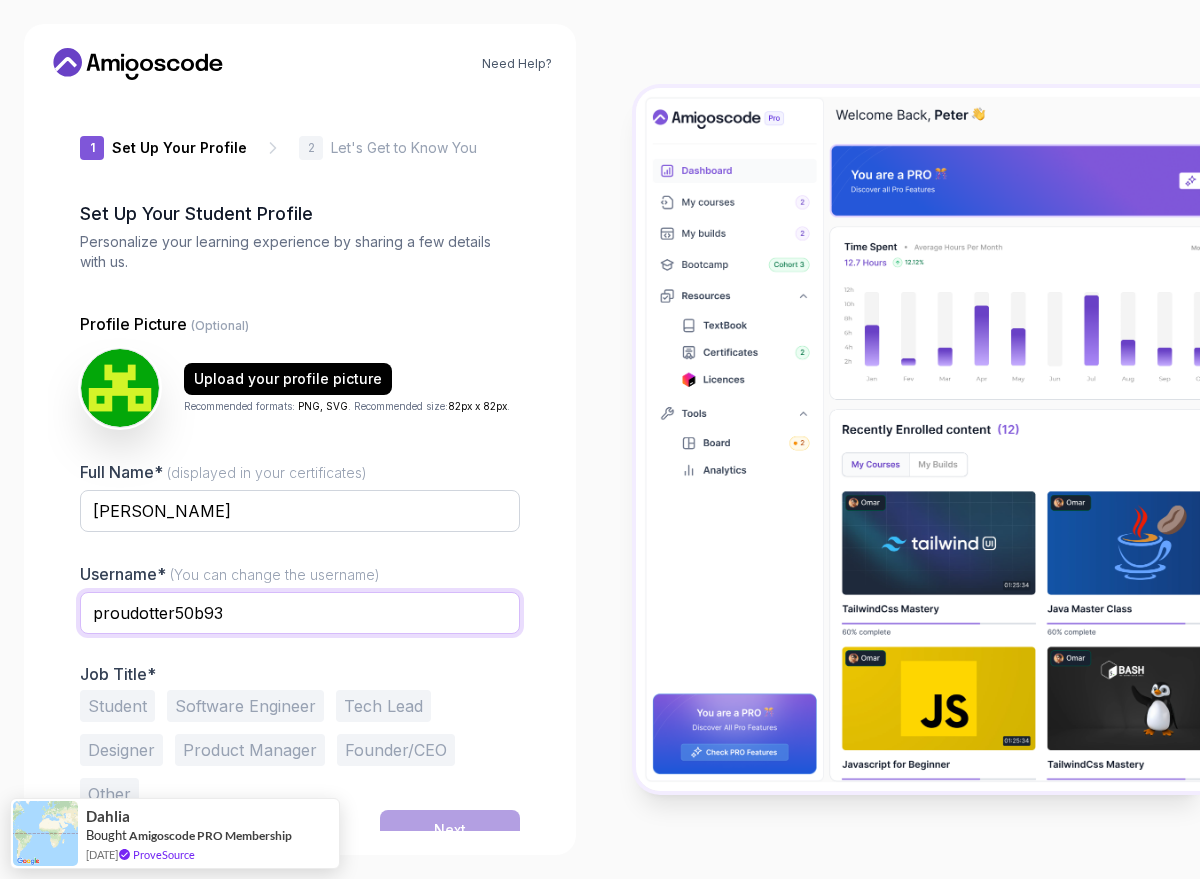 click on "proudotter50b93" at bounding box center (300, 613) 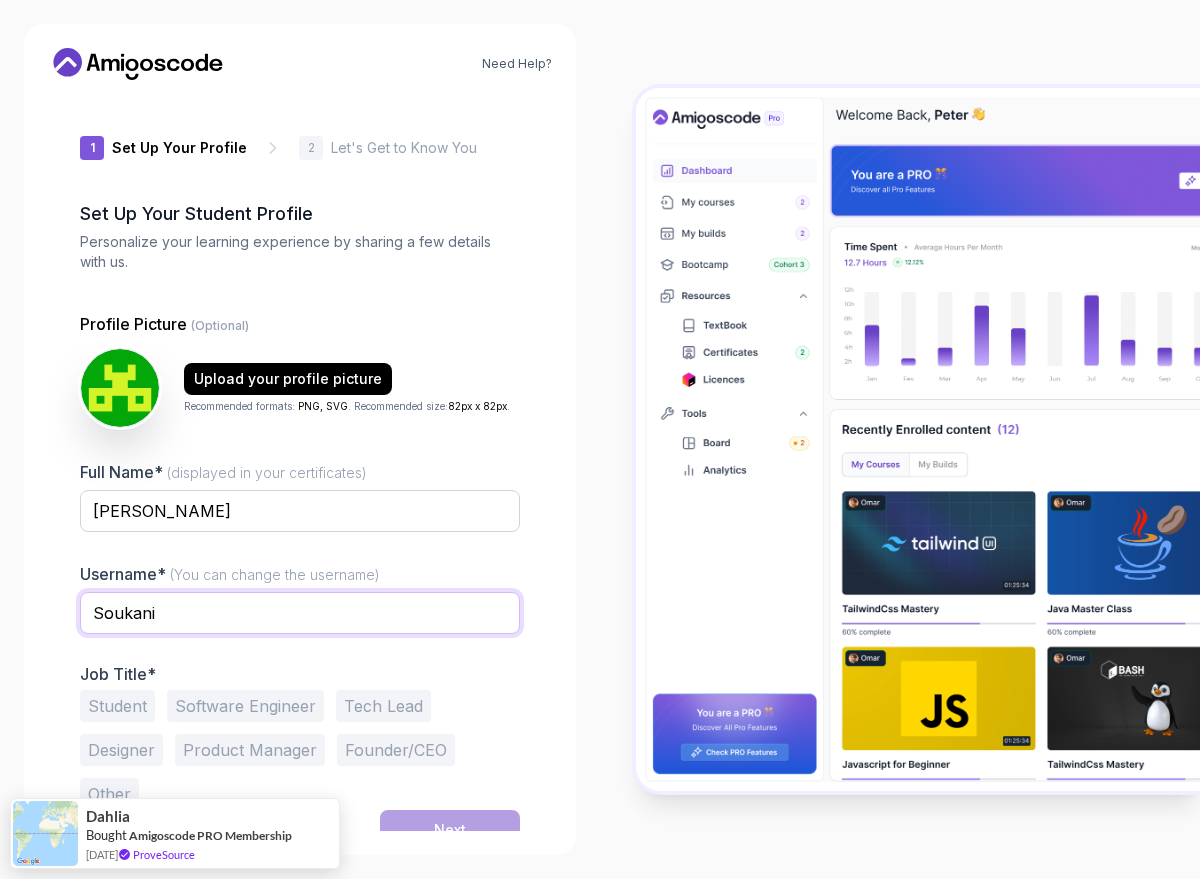 scroll, scrollTop: 19, scrollLeft: 0, axis: vertical 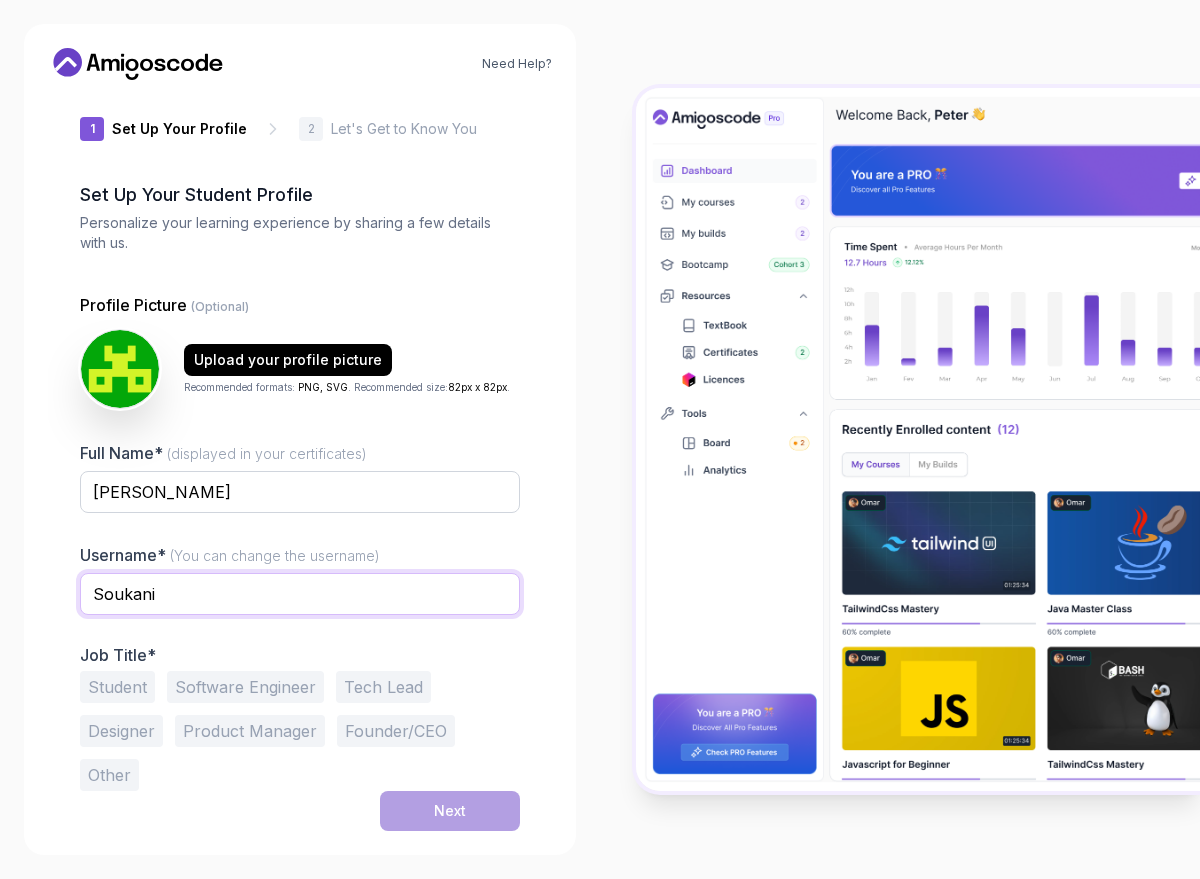 type on "Soukani" 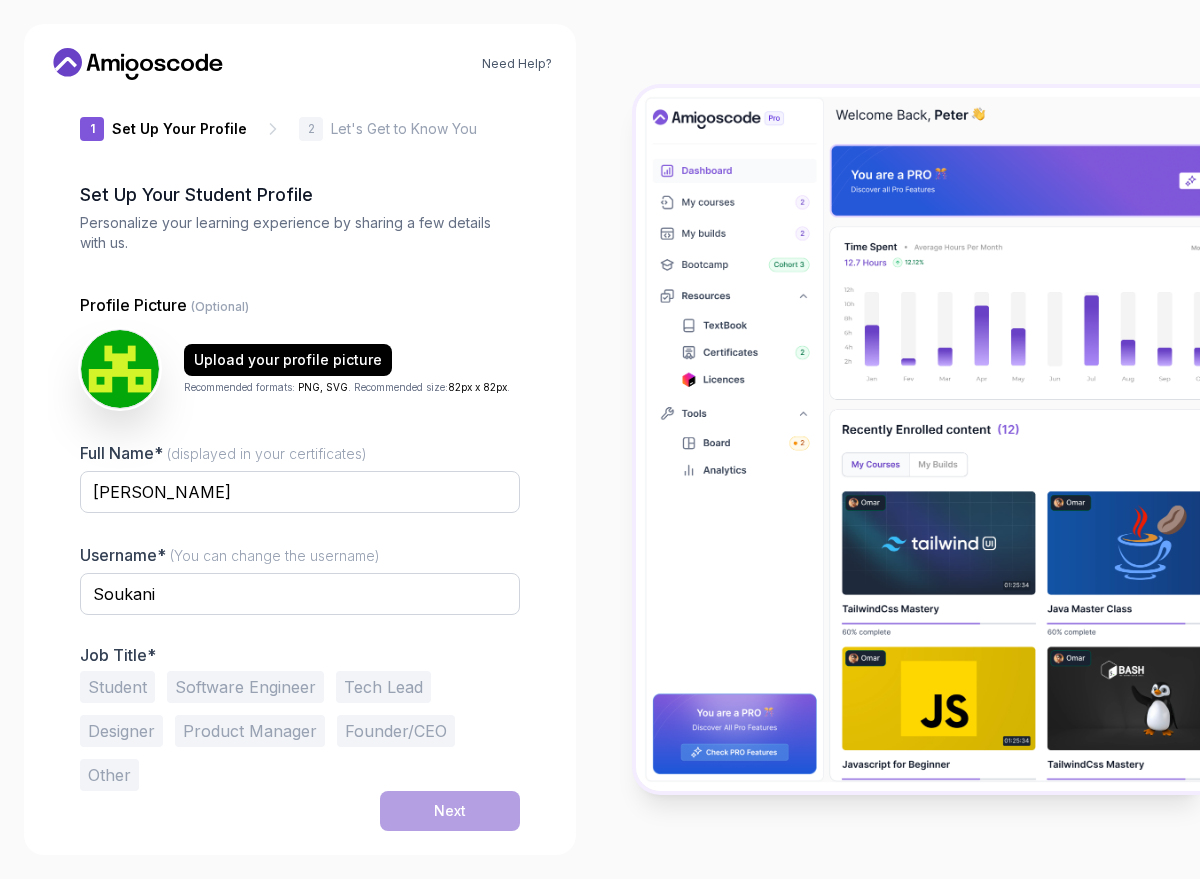 click on "Student" at bounding box center [117, 687] 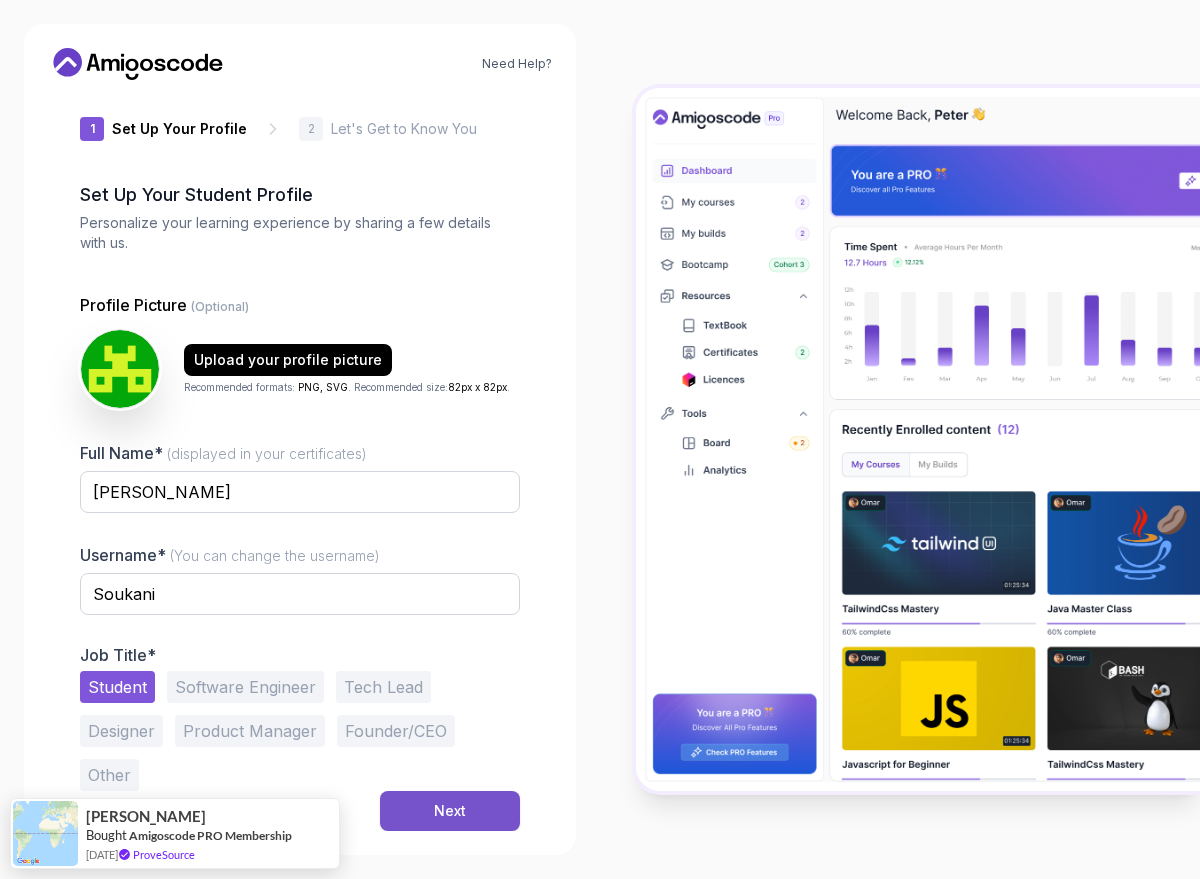 click on "Next" at bounding box center (450, 811) 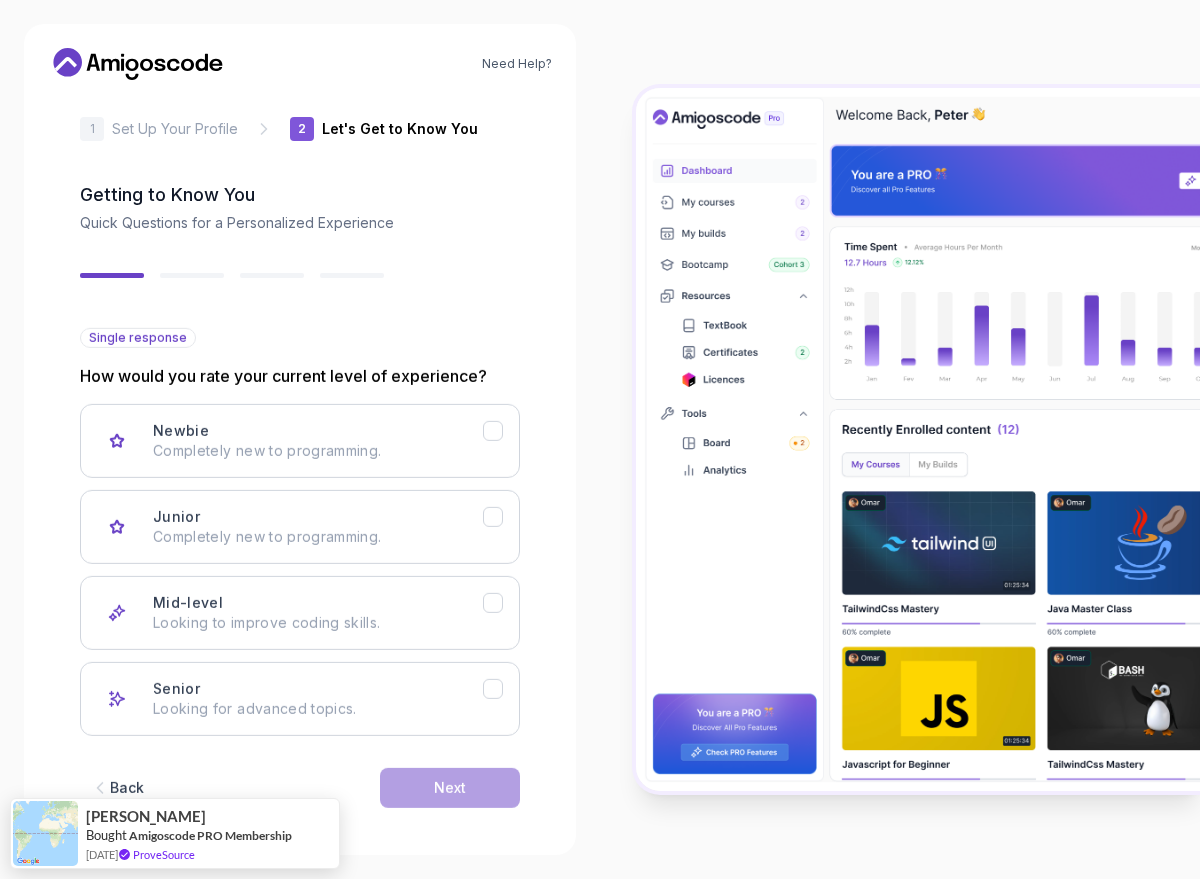 scroll, scrollTop: 18, scrollLeft: 0, axis: vertical 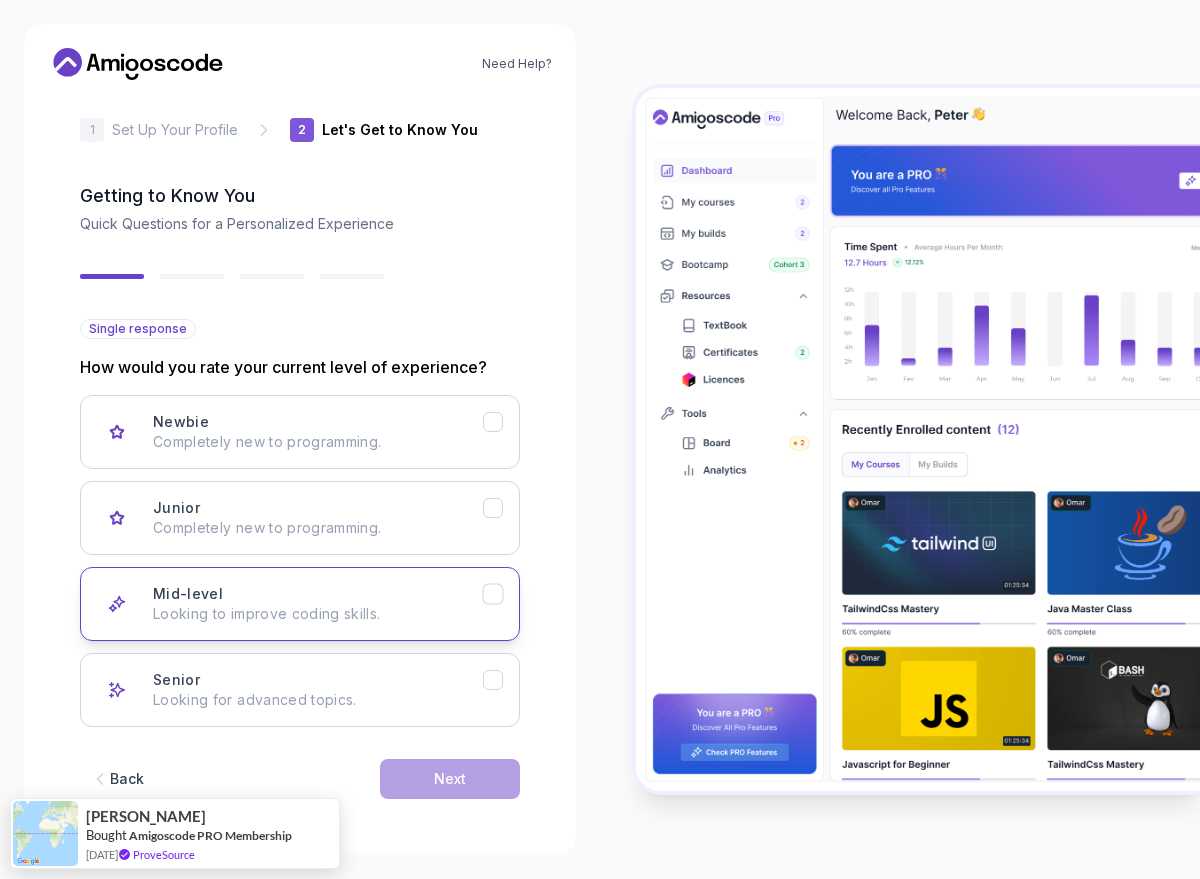 click 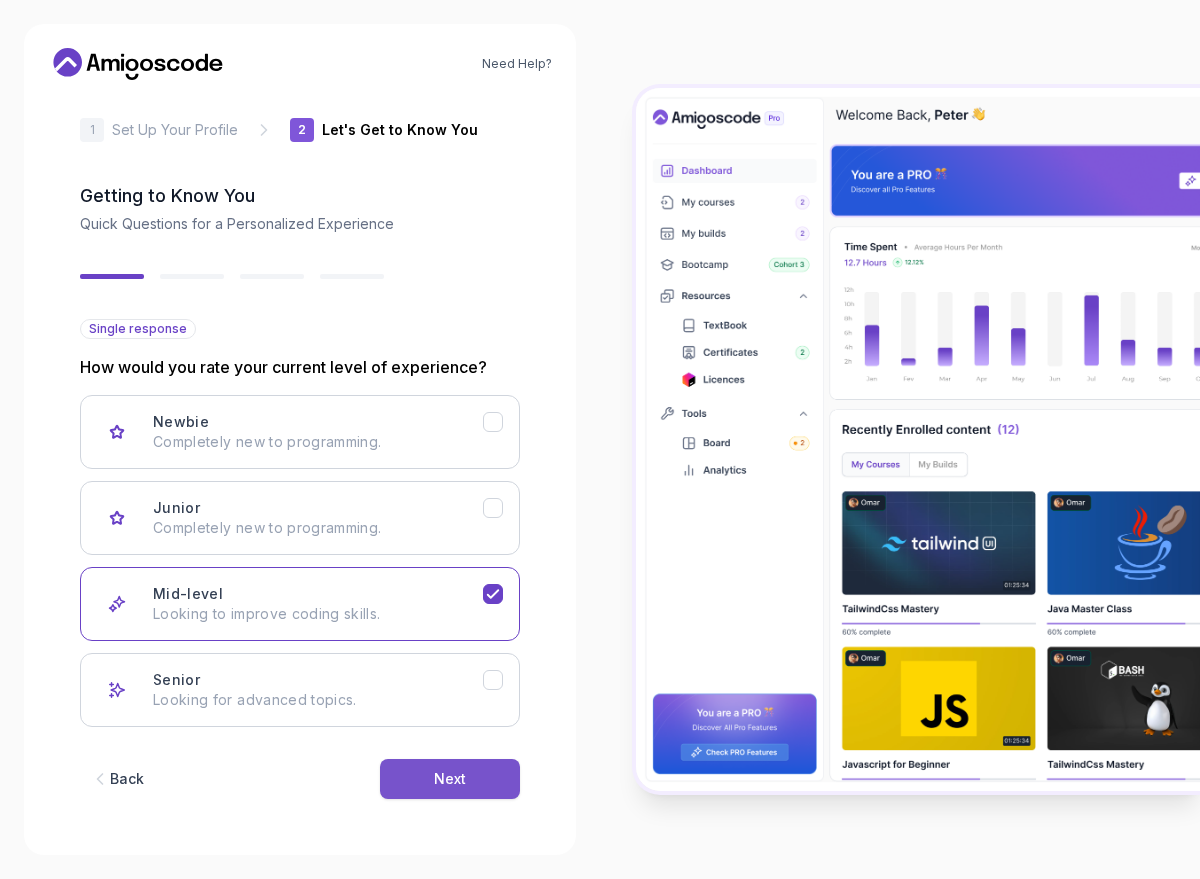 click on "Next" at bounding box center (450, 779) 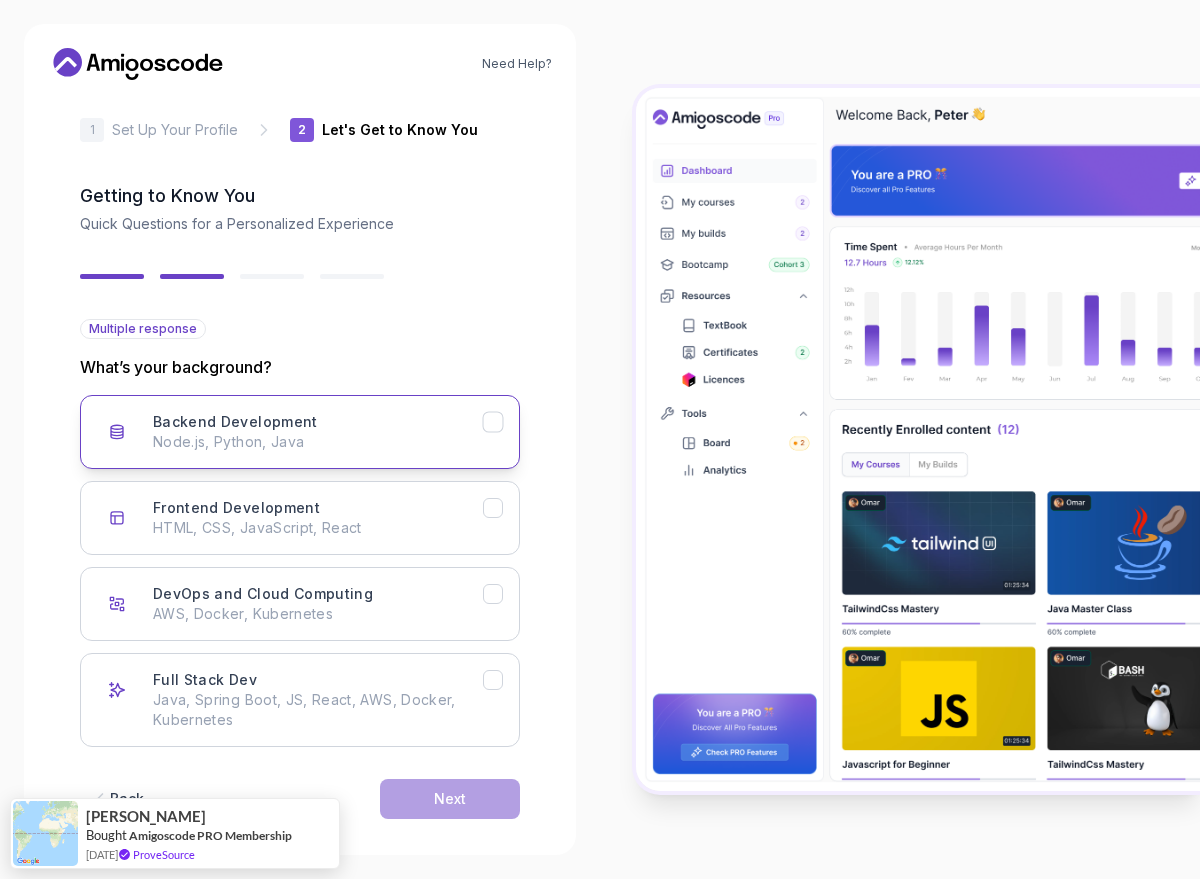 click on "Node.js, Python, Java" at bounding box center (318, 442) 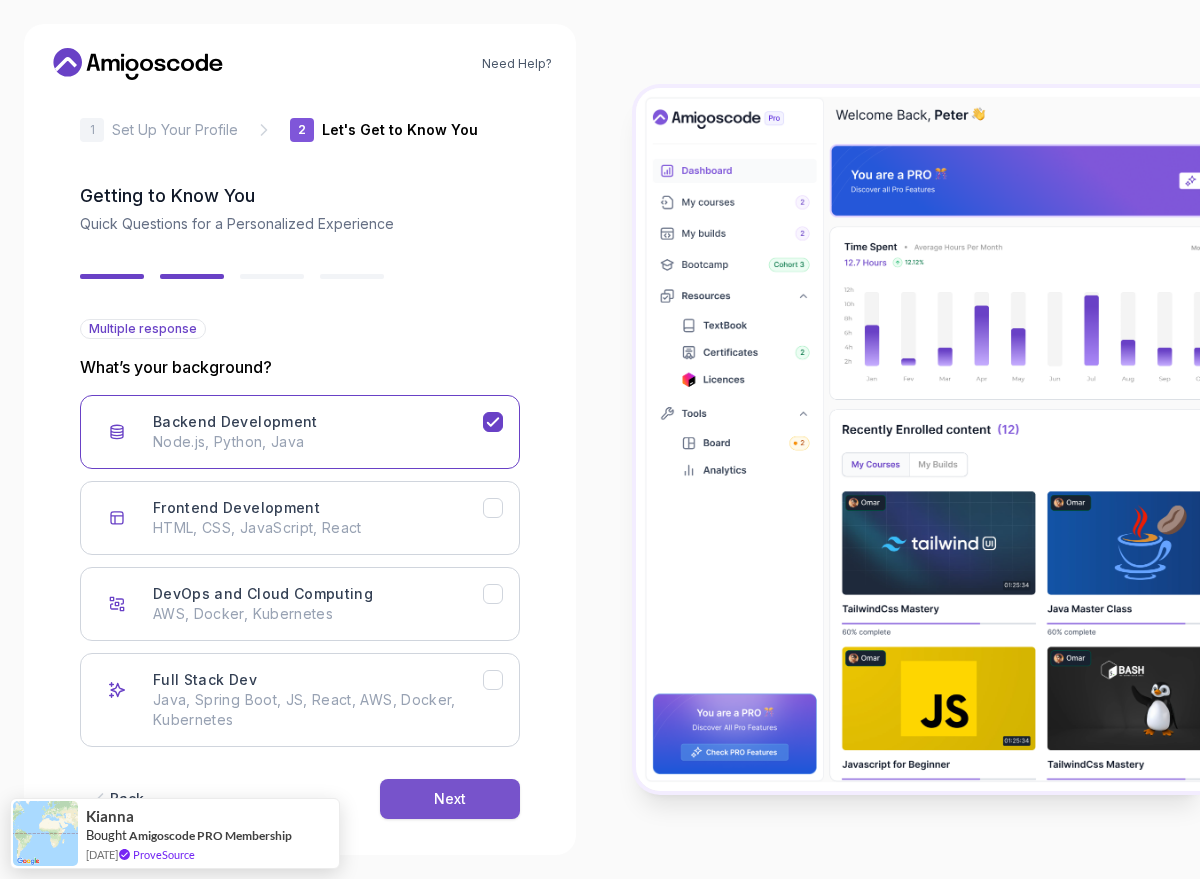 click on "Next" at bounding box center [450, 799] 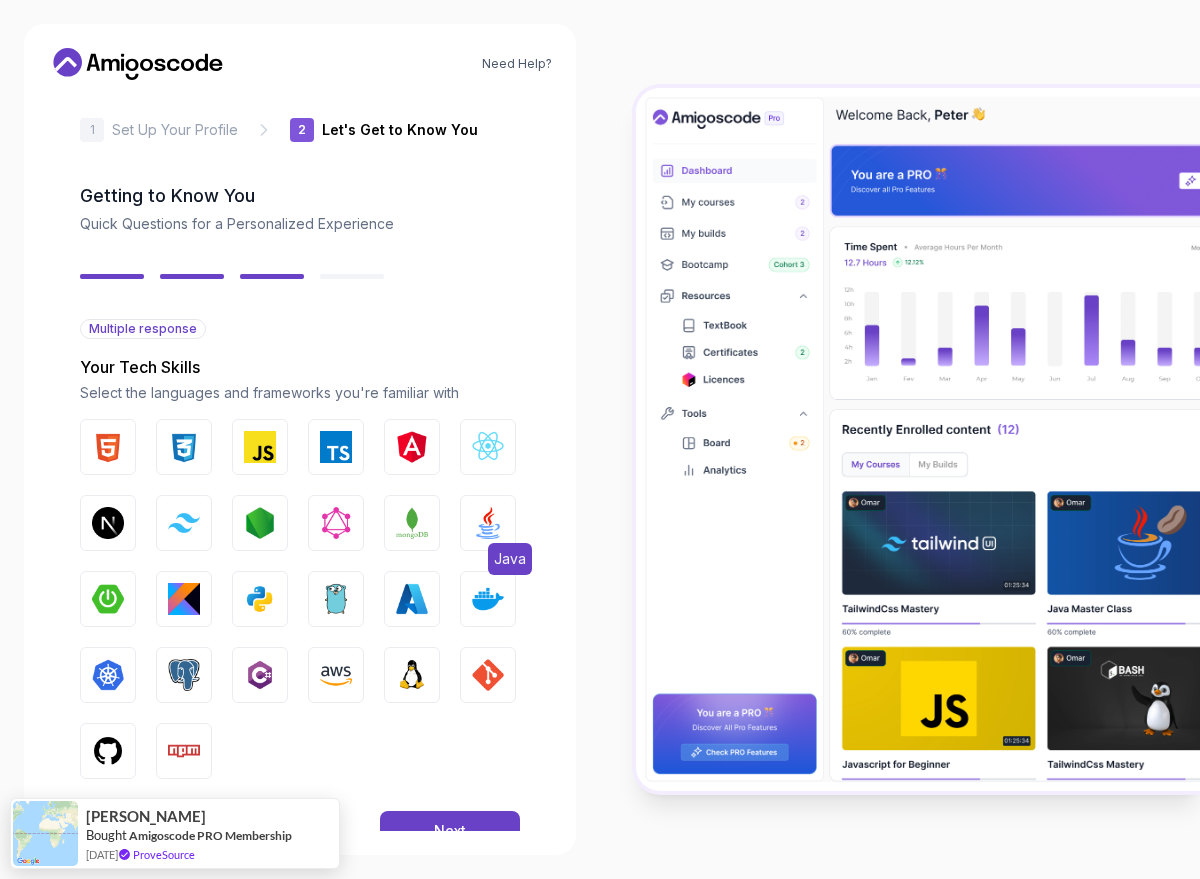 click at bounding box center [488, 523] 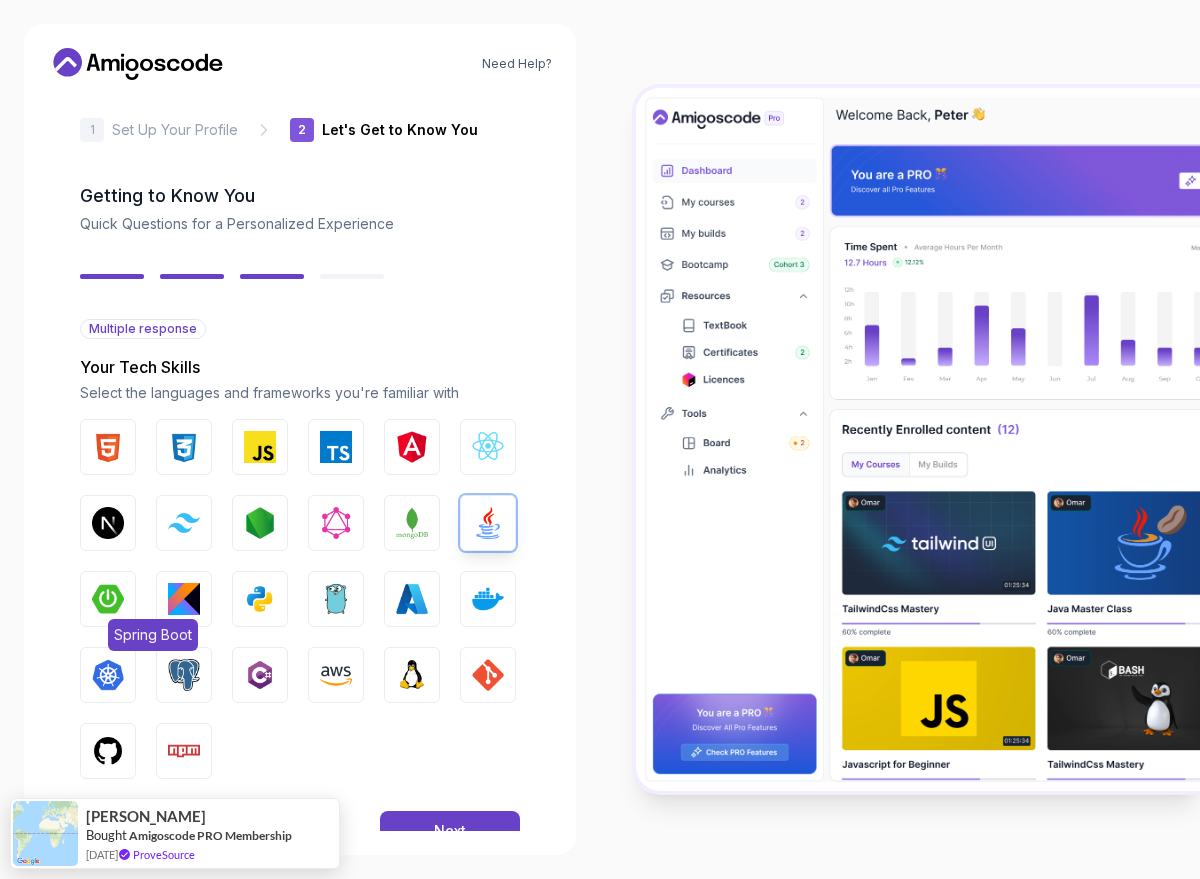 click at bounding box center [108, 599] 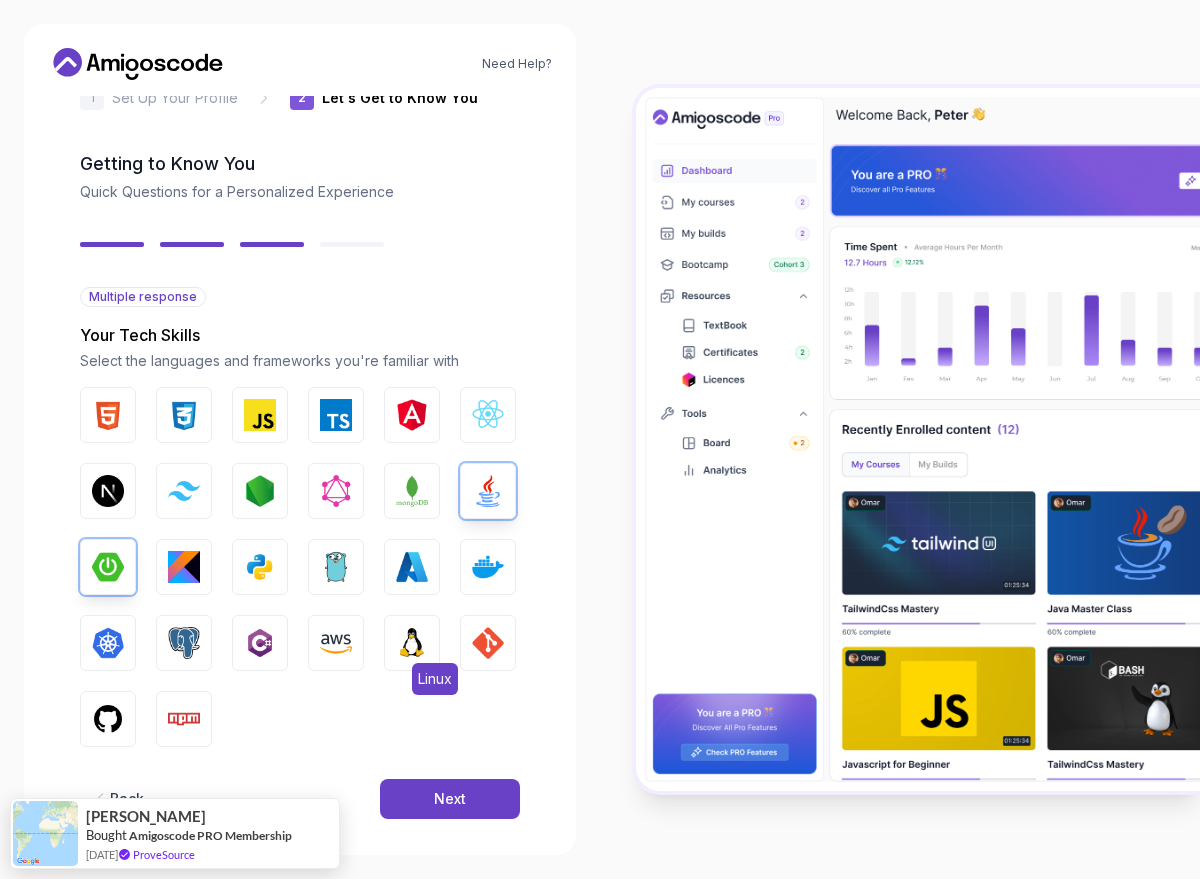 scroll, scrollTop: 70, scrollLeft: 0, axis: vertical 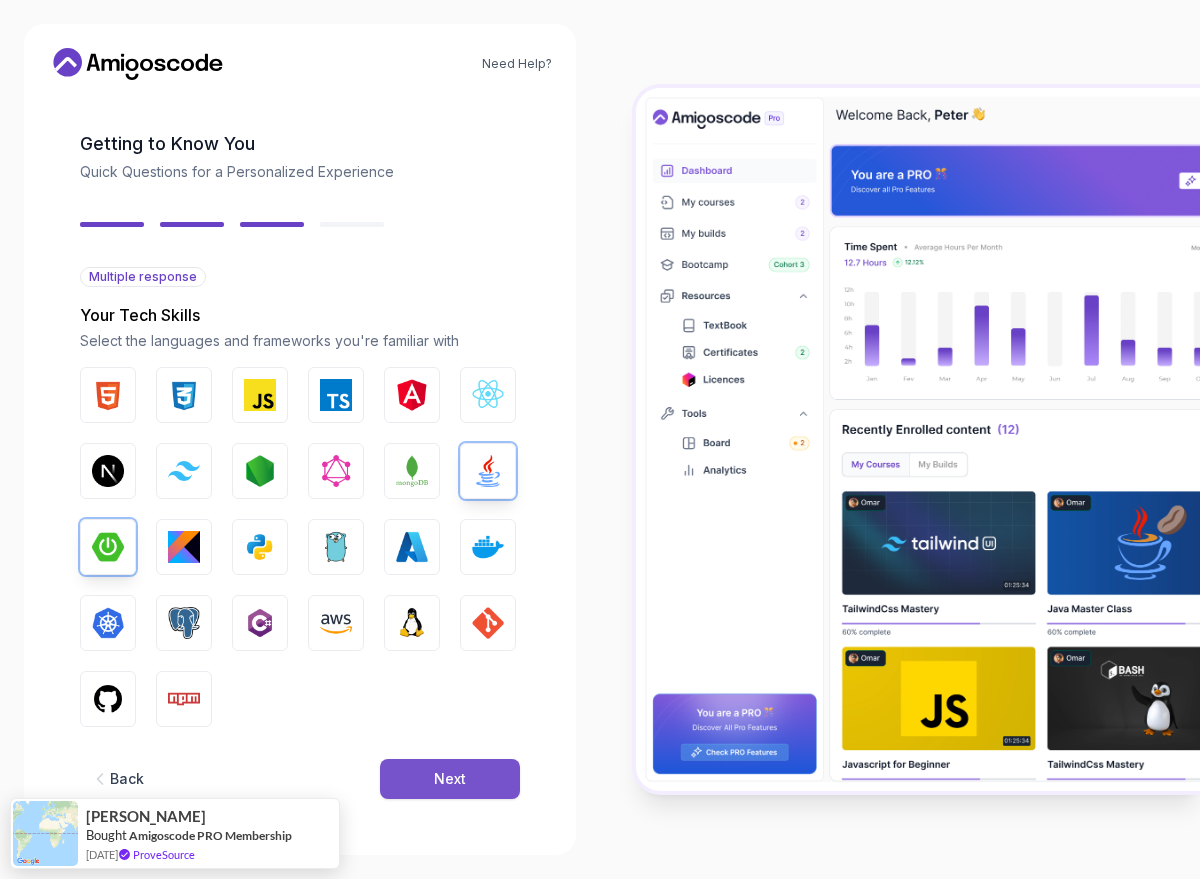 click on "Next" at bounding box center (450, 779) 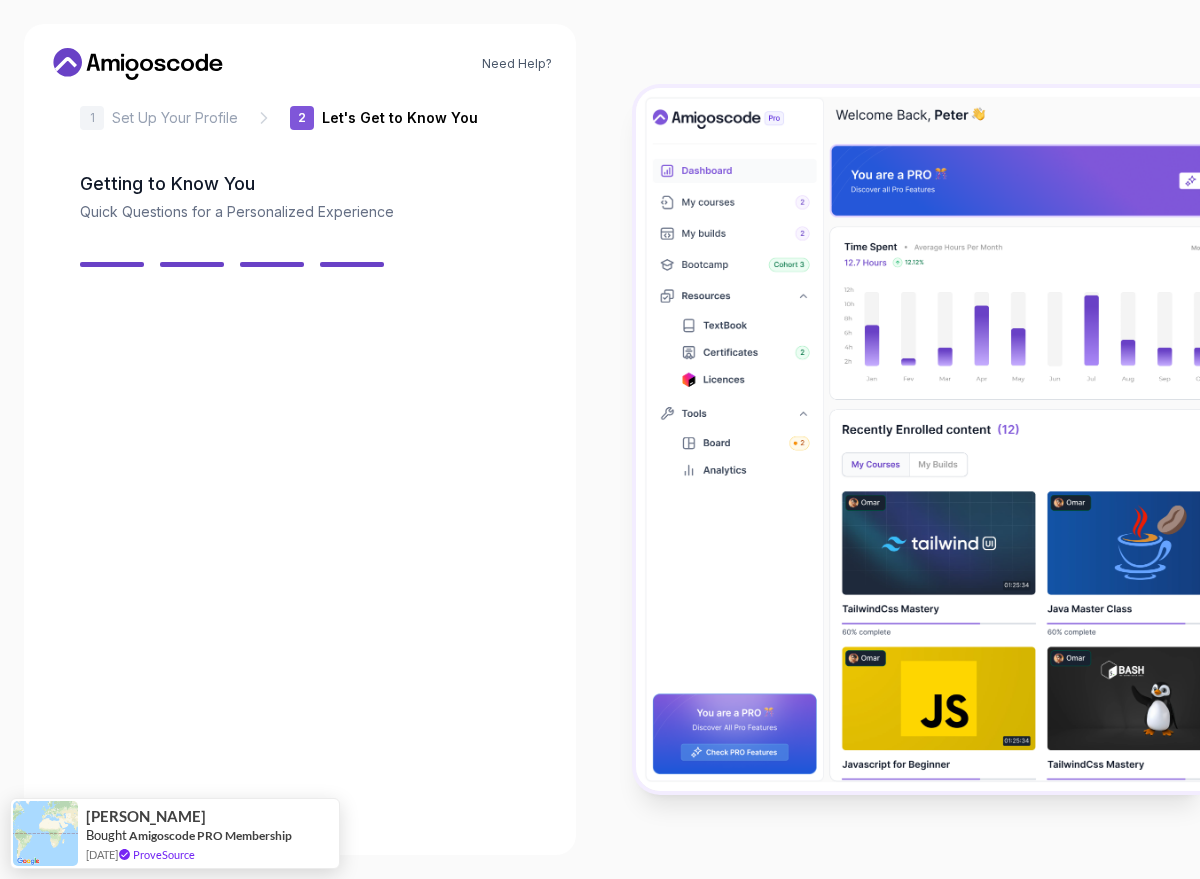 scroll, scrollTop: 30, scrollLeft: 0, axis: vertical 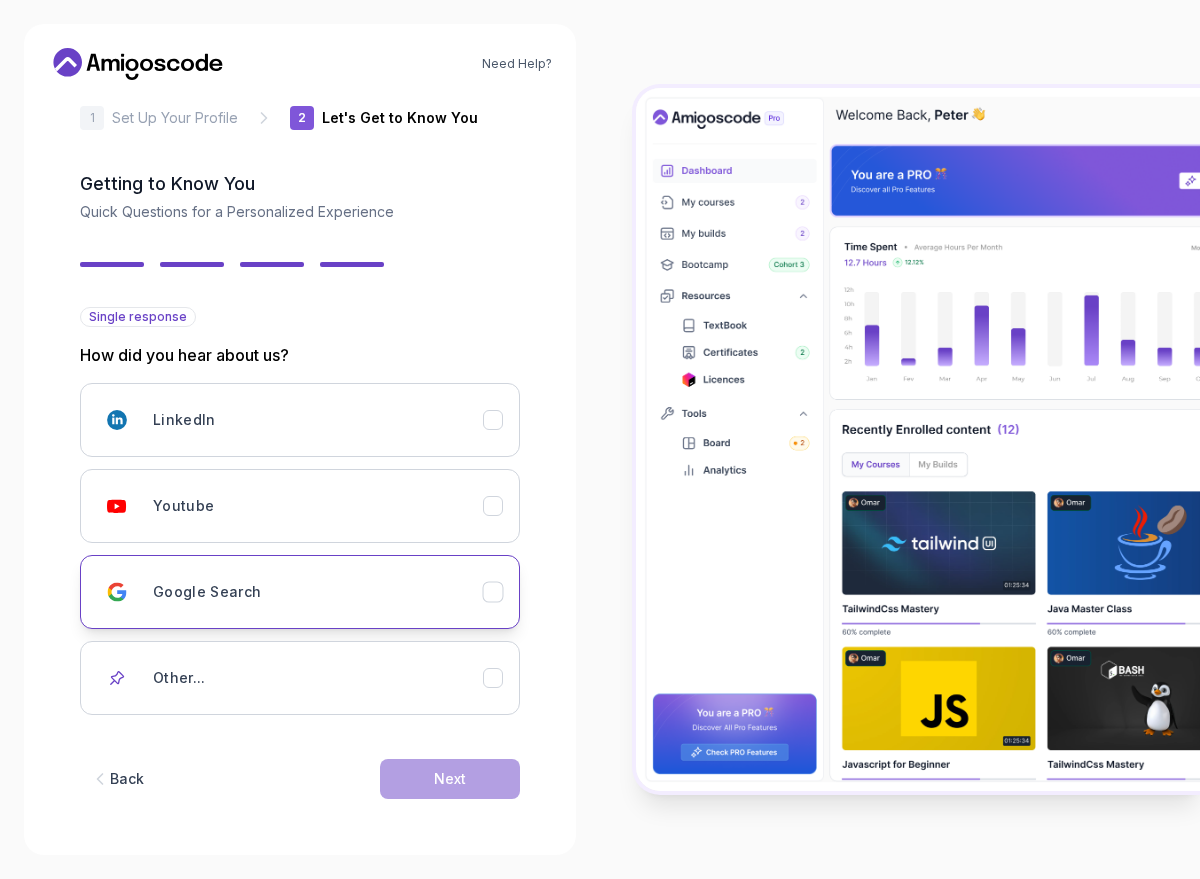 click on "Google Search" at bounding box center (318, 592) 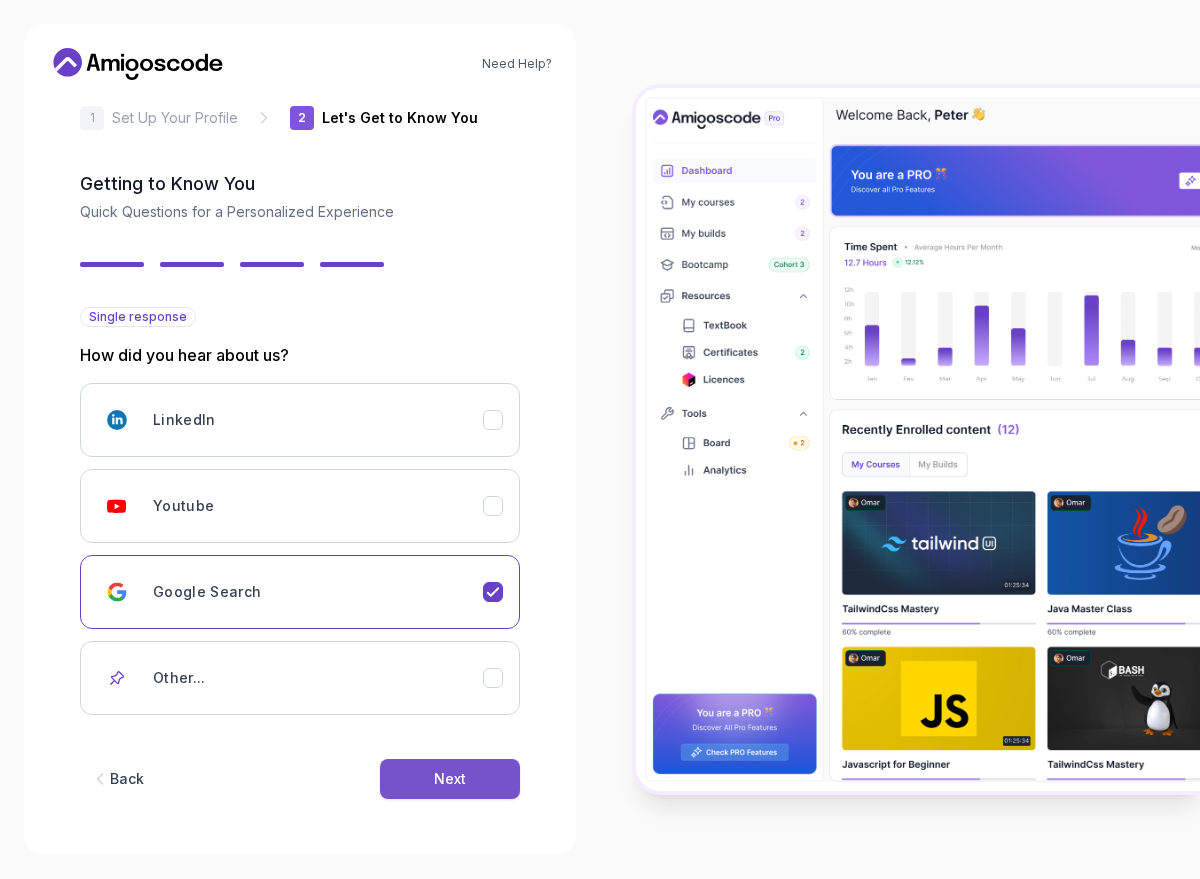 click on "Next" at bounding box center (450, 779) 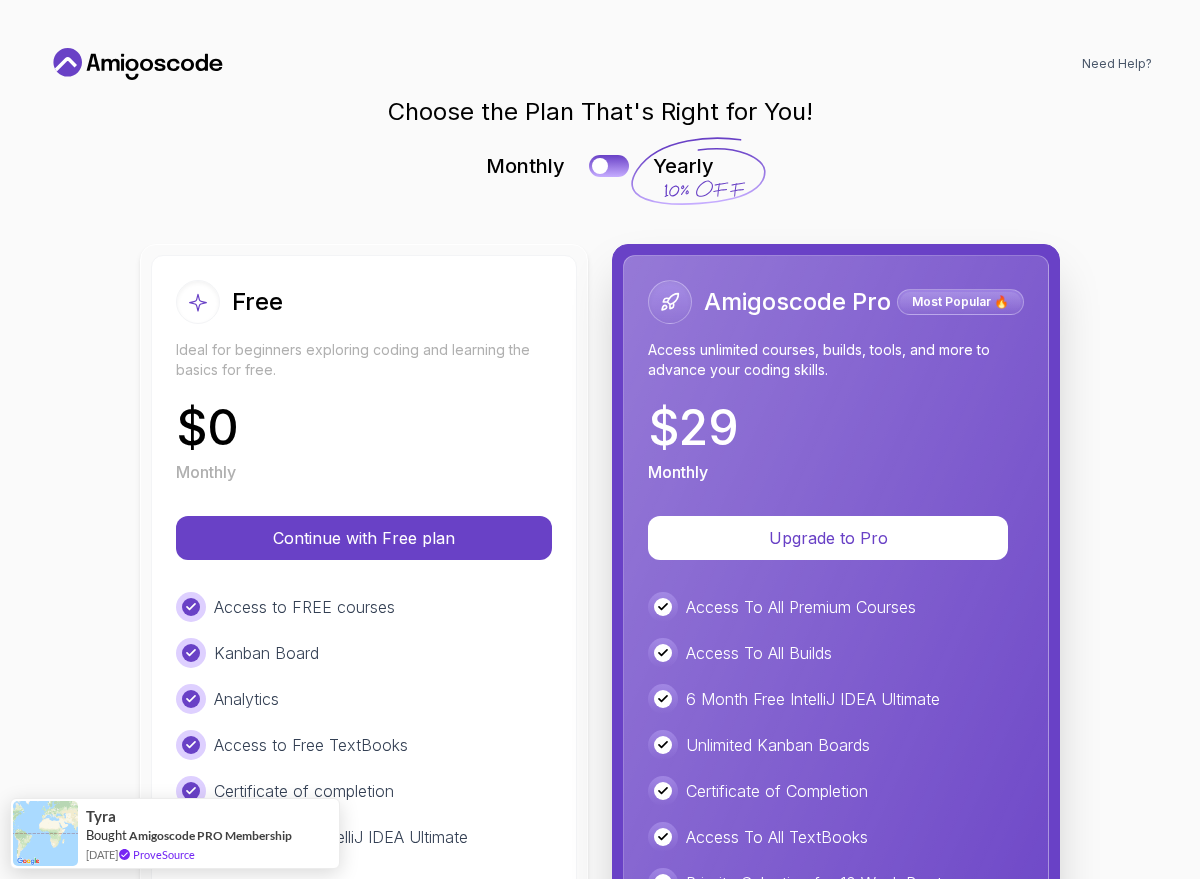 scroll, scrollTop: 0, scrollLeft: 0, axis: both 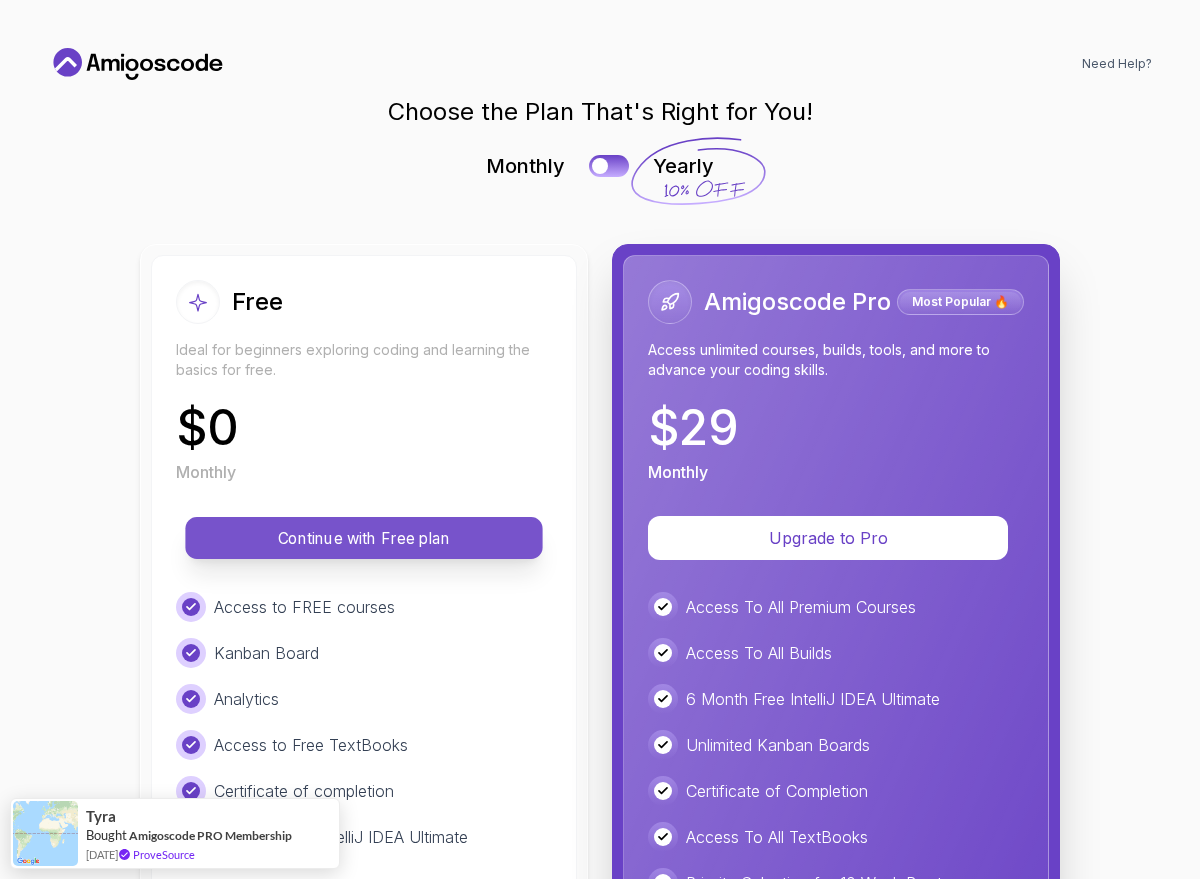 click on "Continue with Free plan" at bounding box center (364, 538) 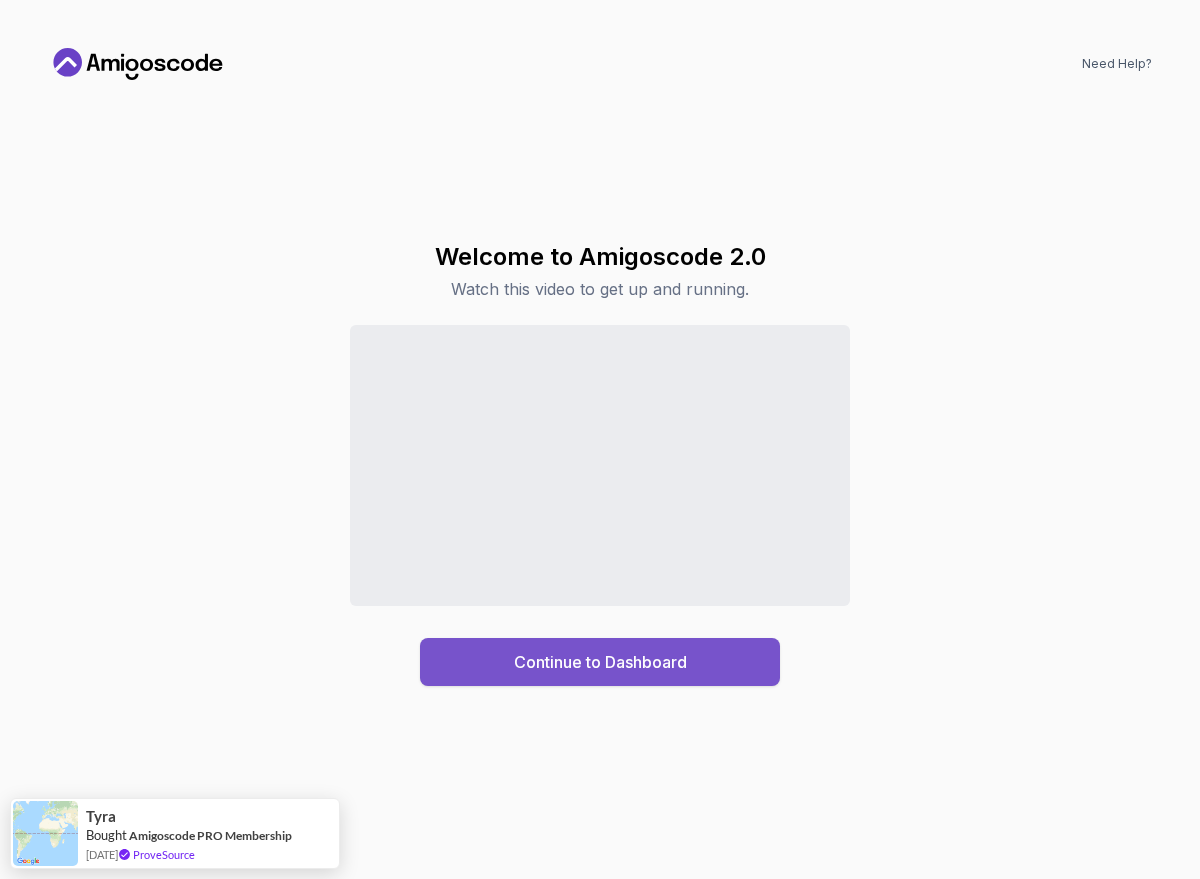 click on "Continue to Dashboard" at bounding box center (600, 662) 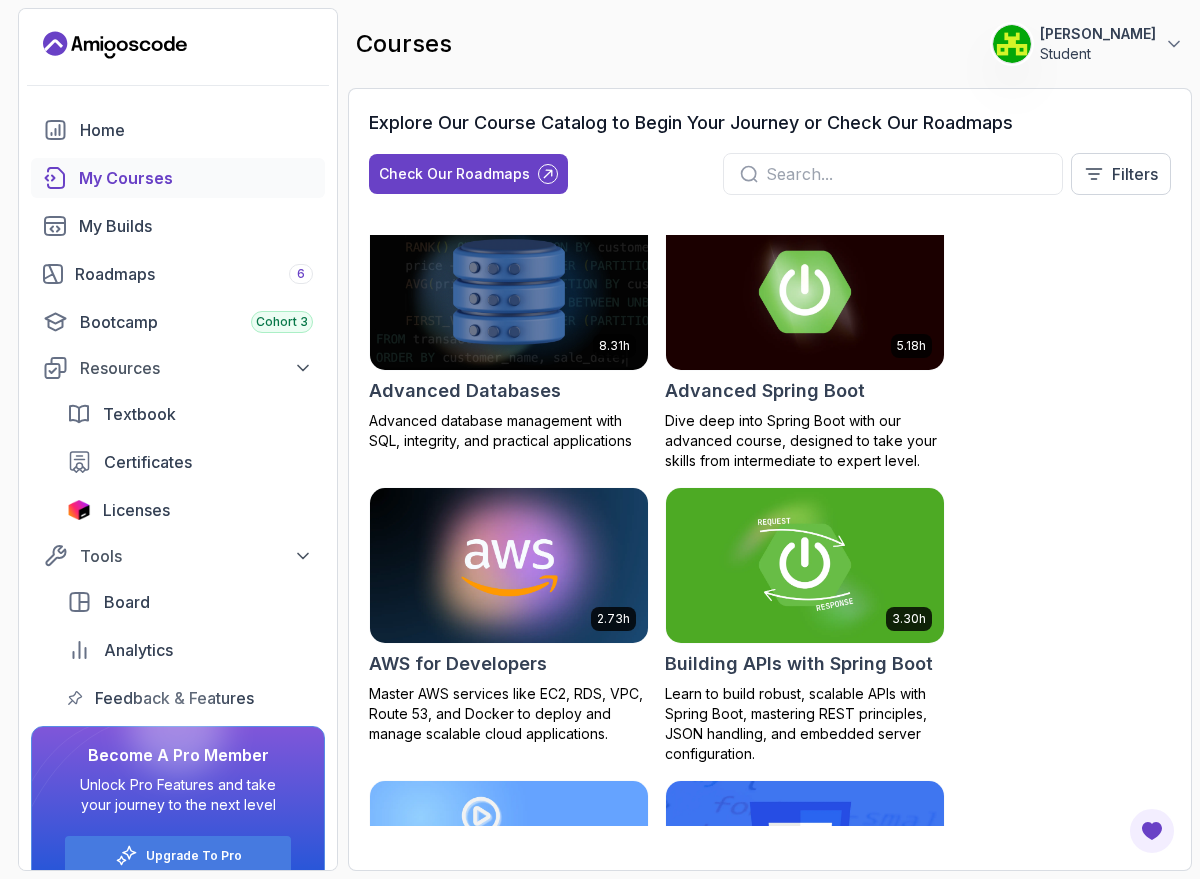 scroll, scrollTop: 30, scrollLeft: 0, axis: vertical 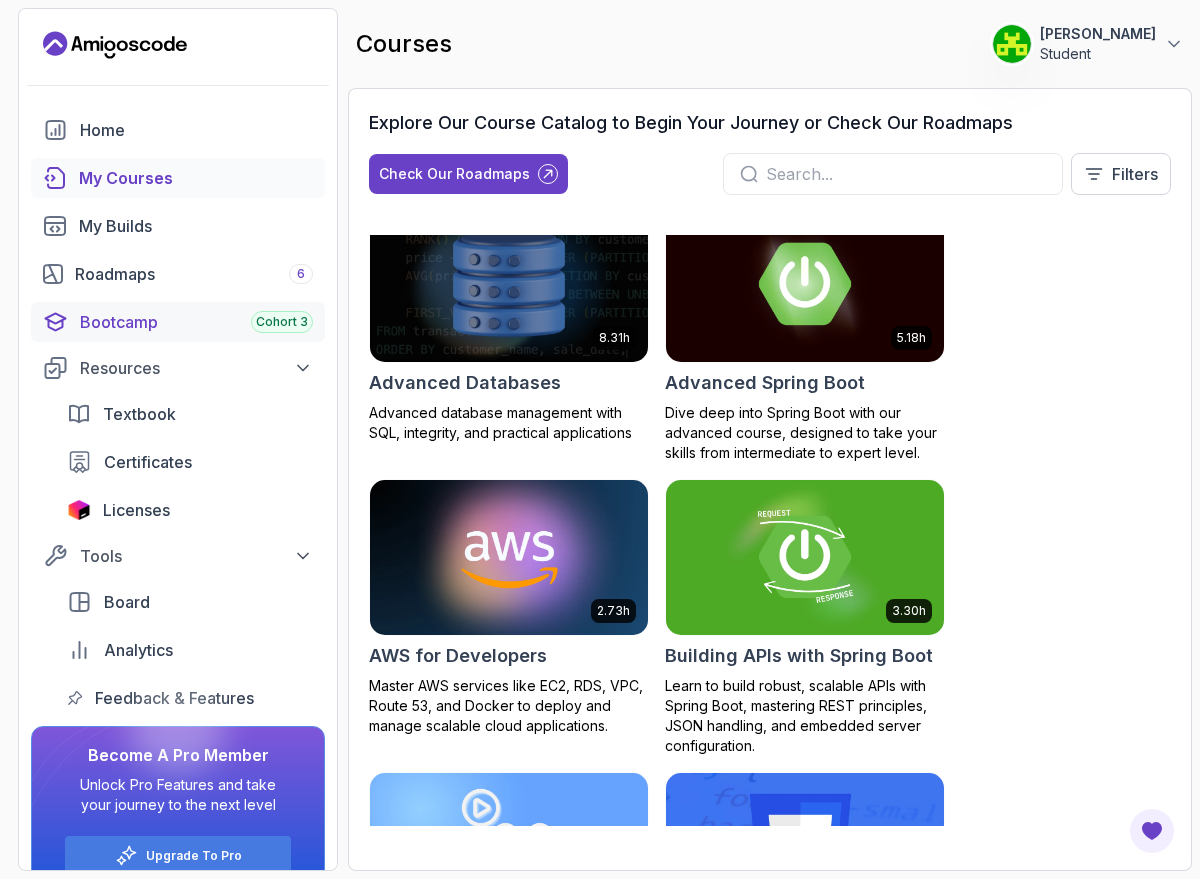 click on "Bootcamp Cohort 3" at bounding box center (196, 322) 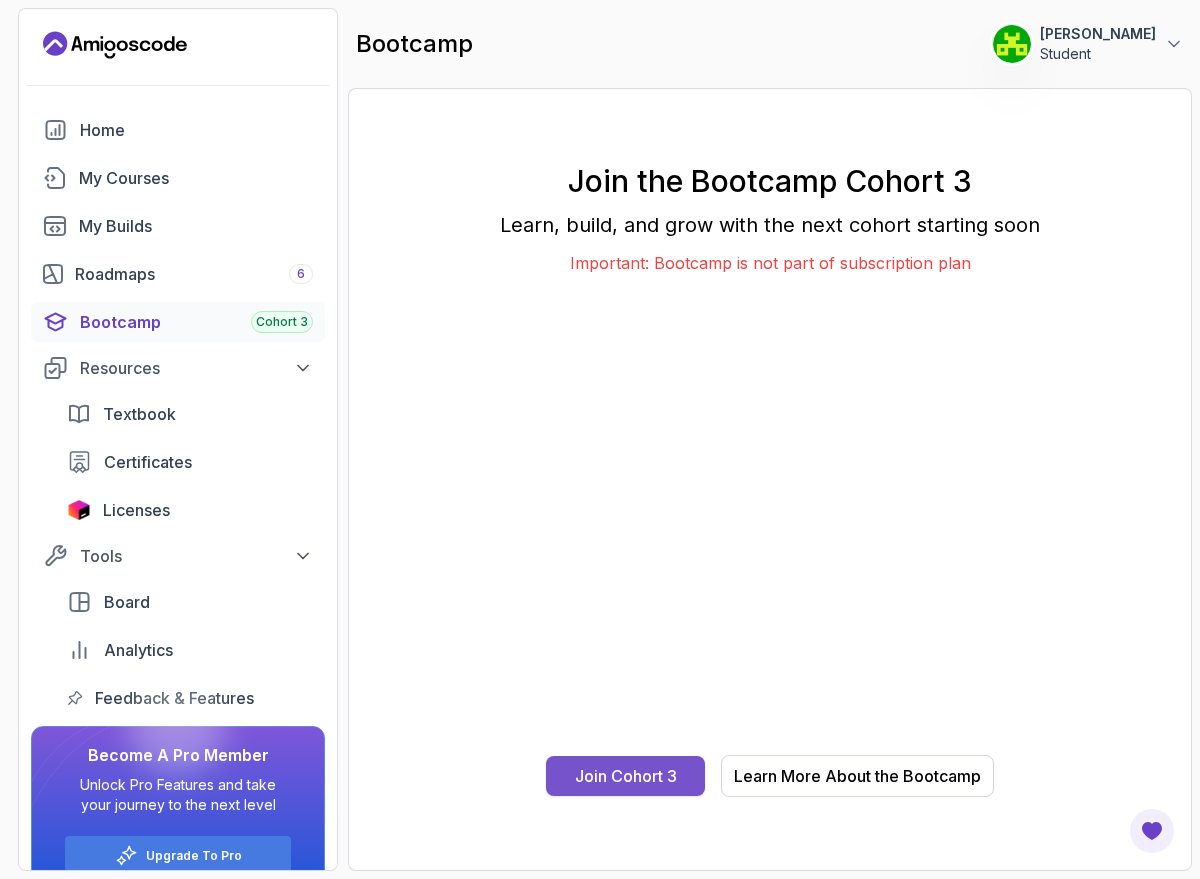 click on "Join Cohort 3" at bounding box center [626, 776] 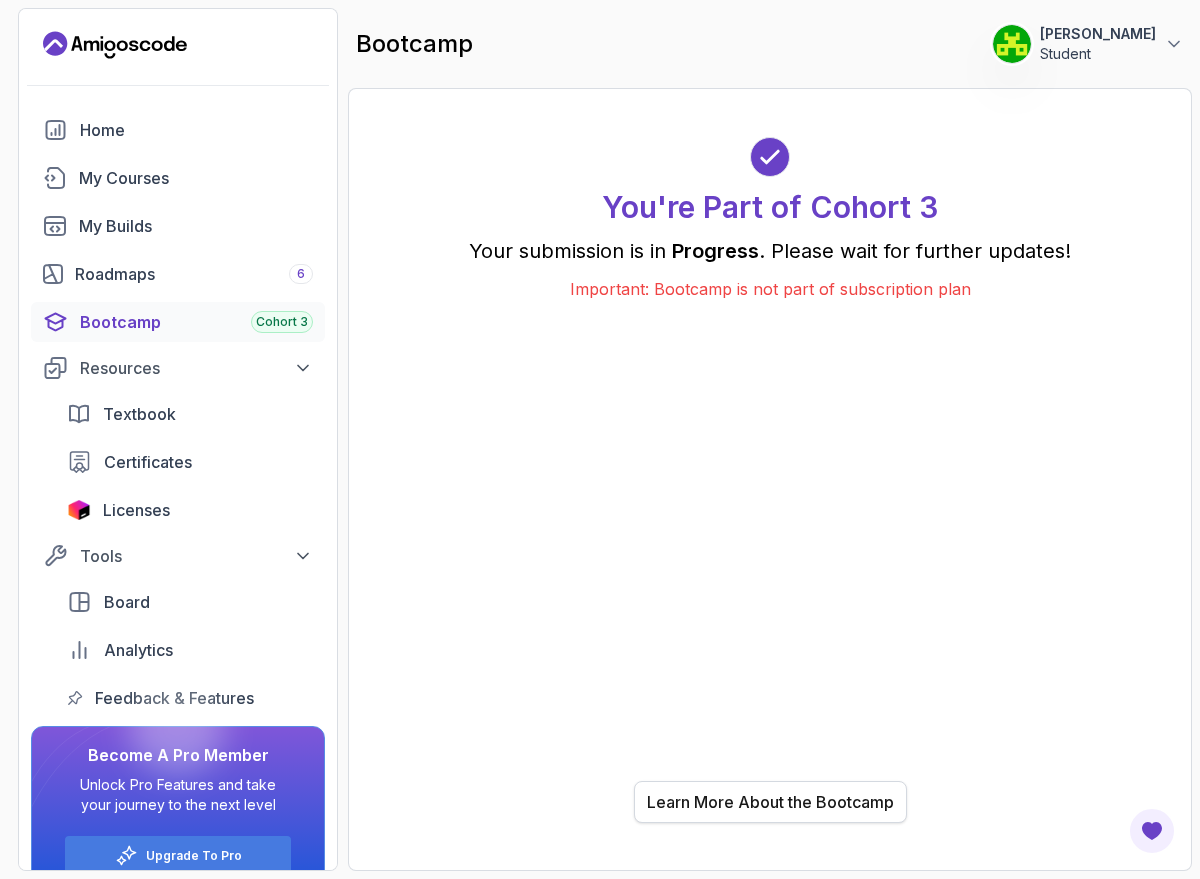 click on "Learn More About the Bootcamp" at bounding box center (770, 802) 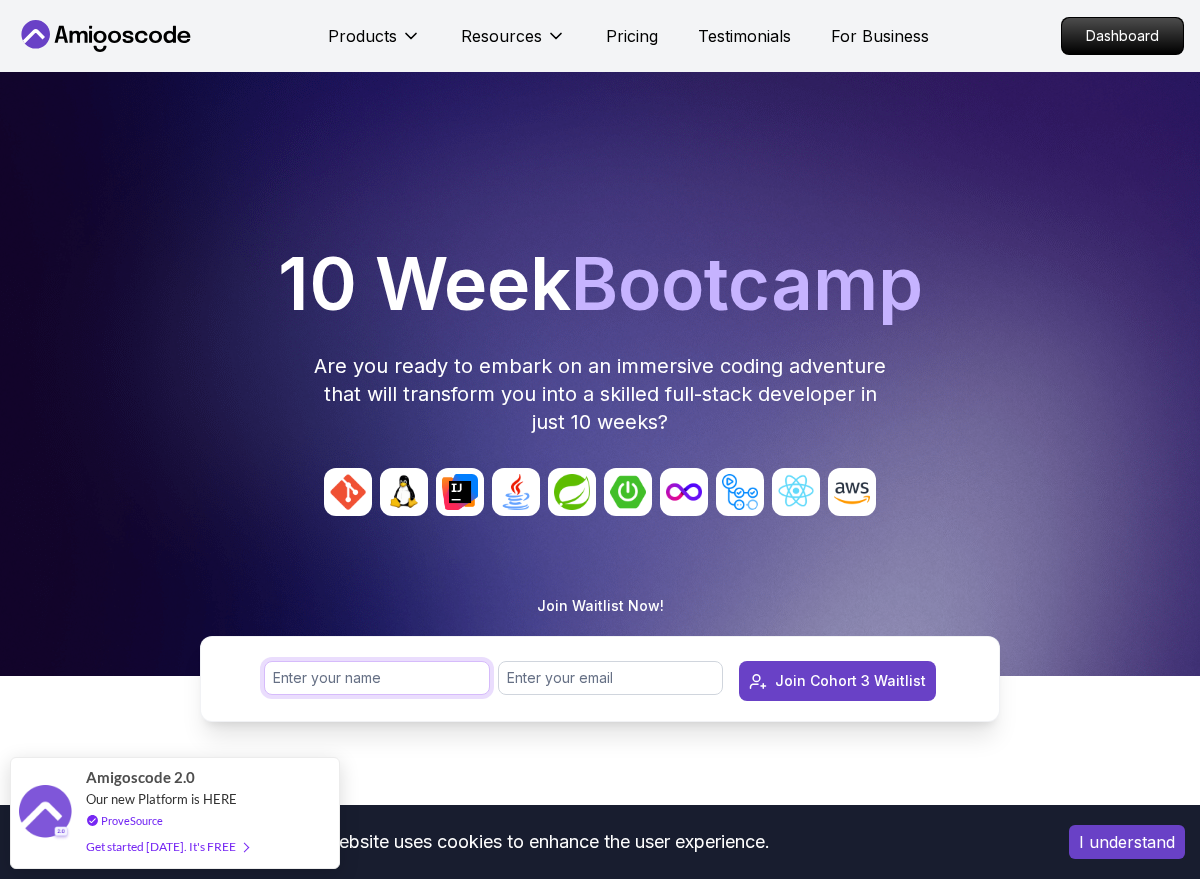 click at bounding box center [377, 678] 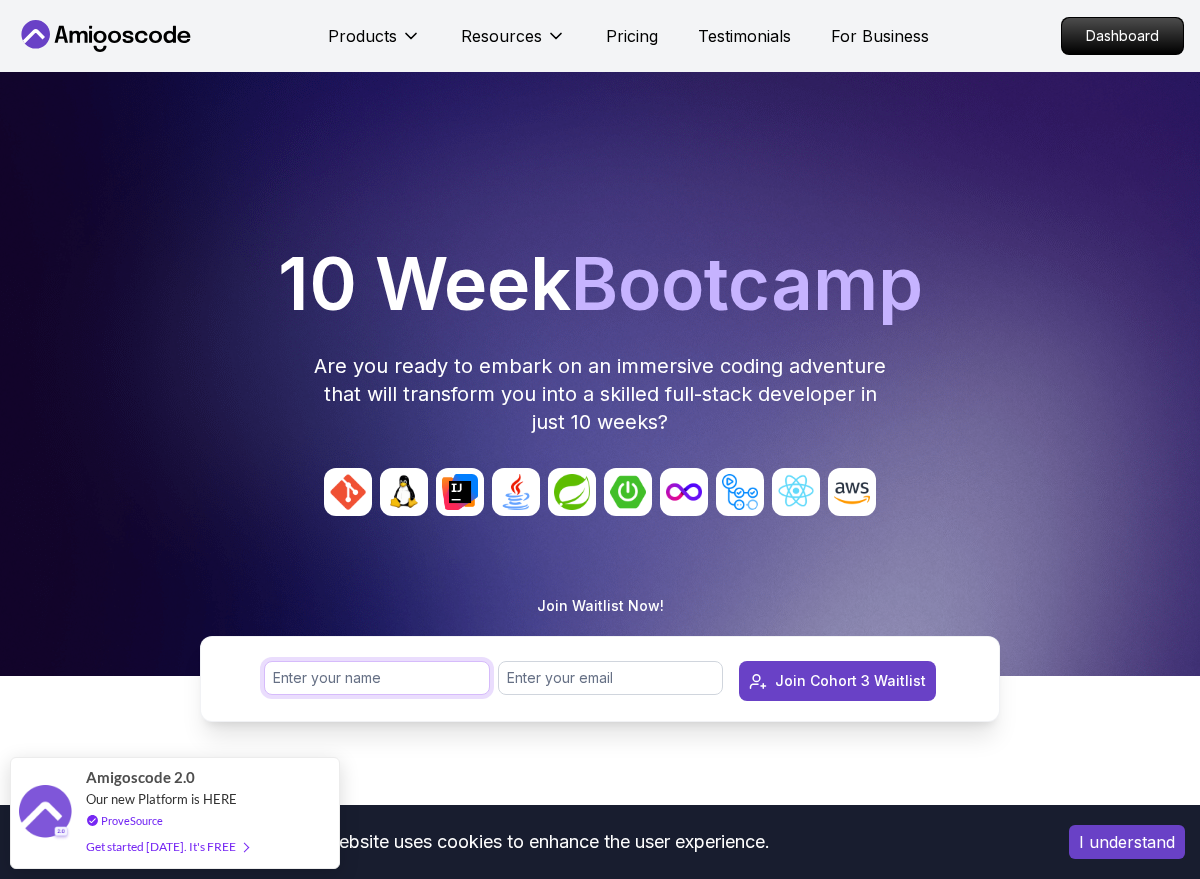 type on "[PERSON_NAME]" 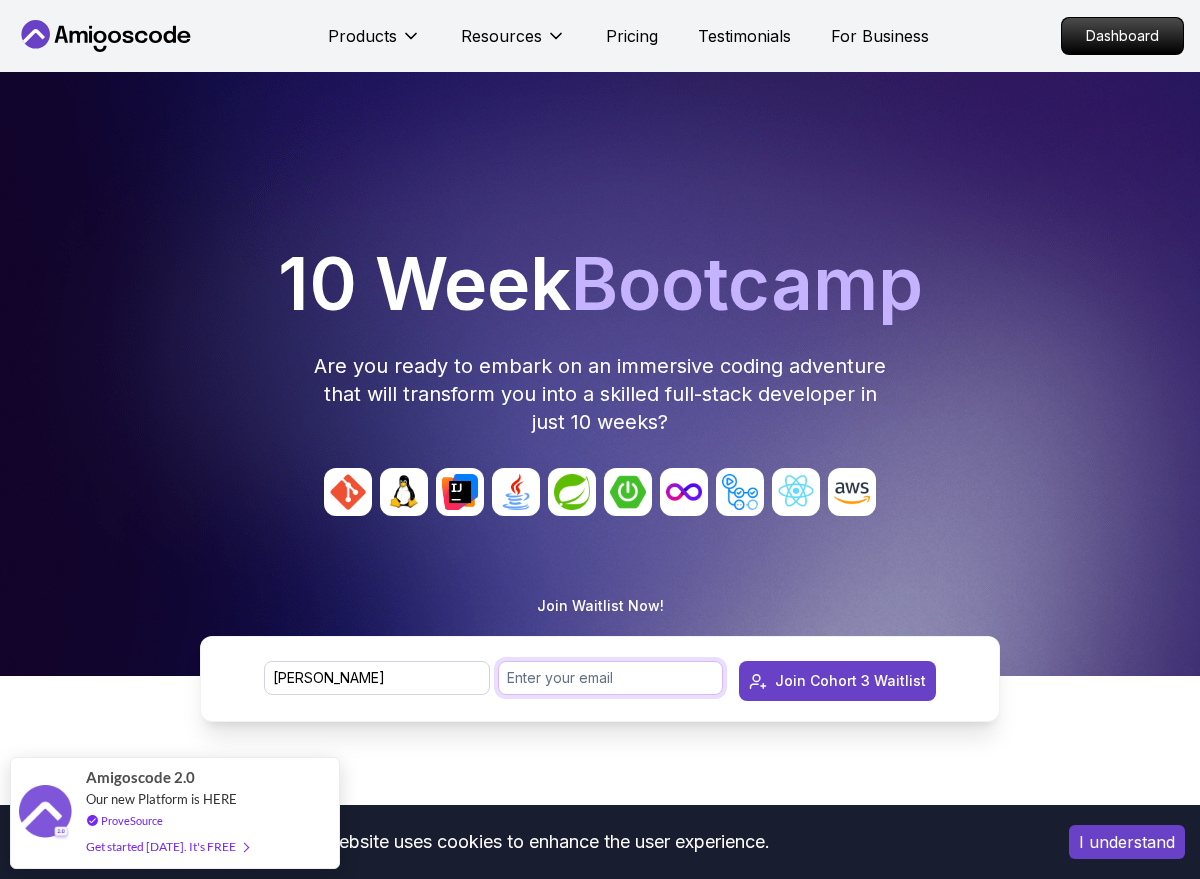 click at bounding box center [611, 678] 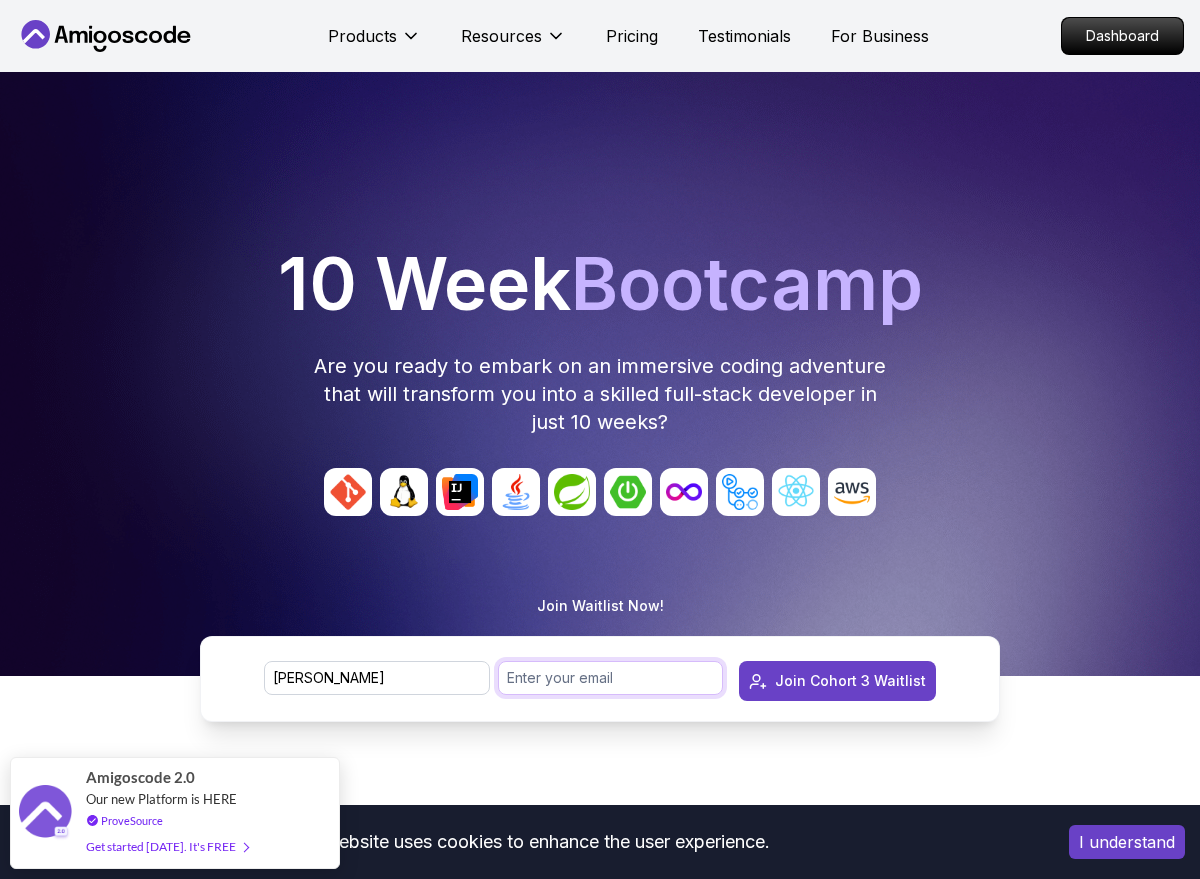 type on "[EMAIL_ADDRESS][DOMAIN_NAME]" 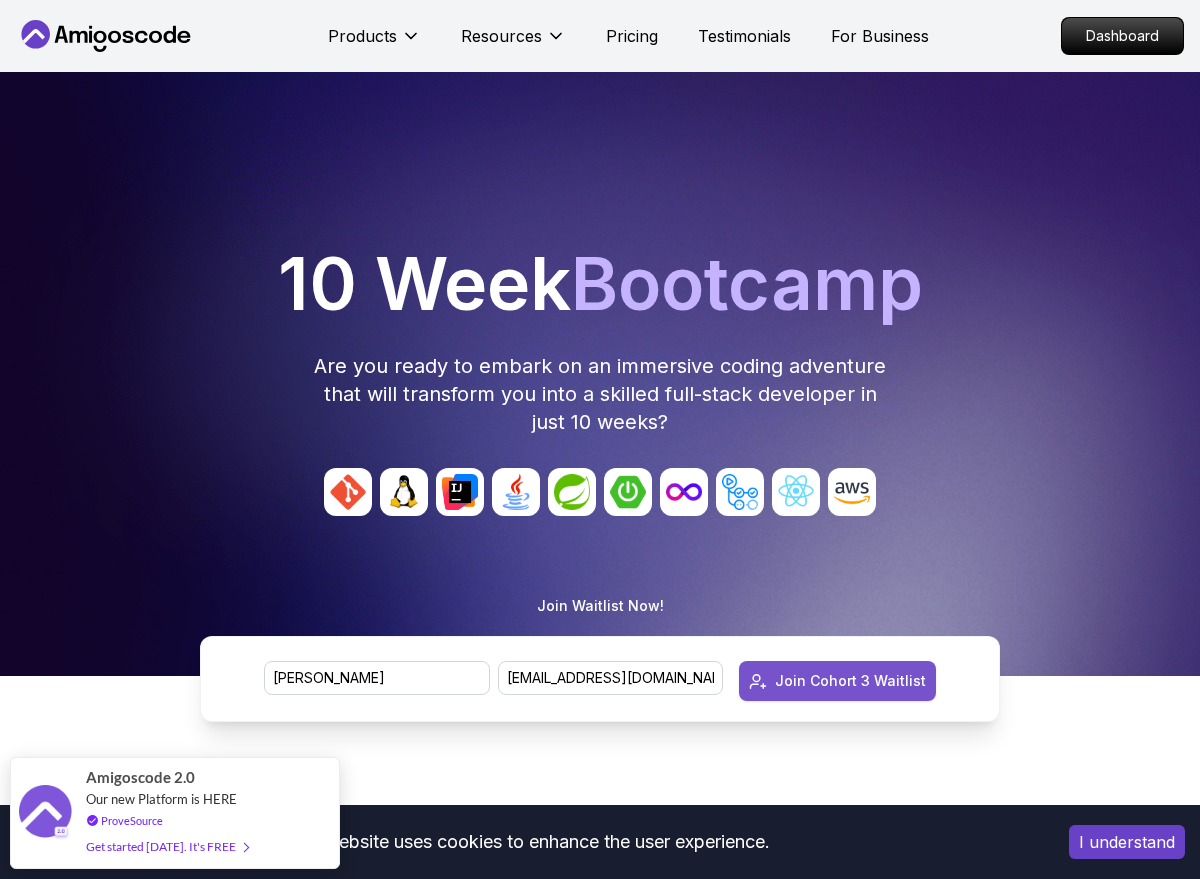click on "Join Cohort 3 Waitlist" at bounding box center [850, 681] 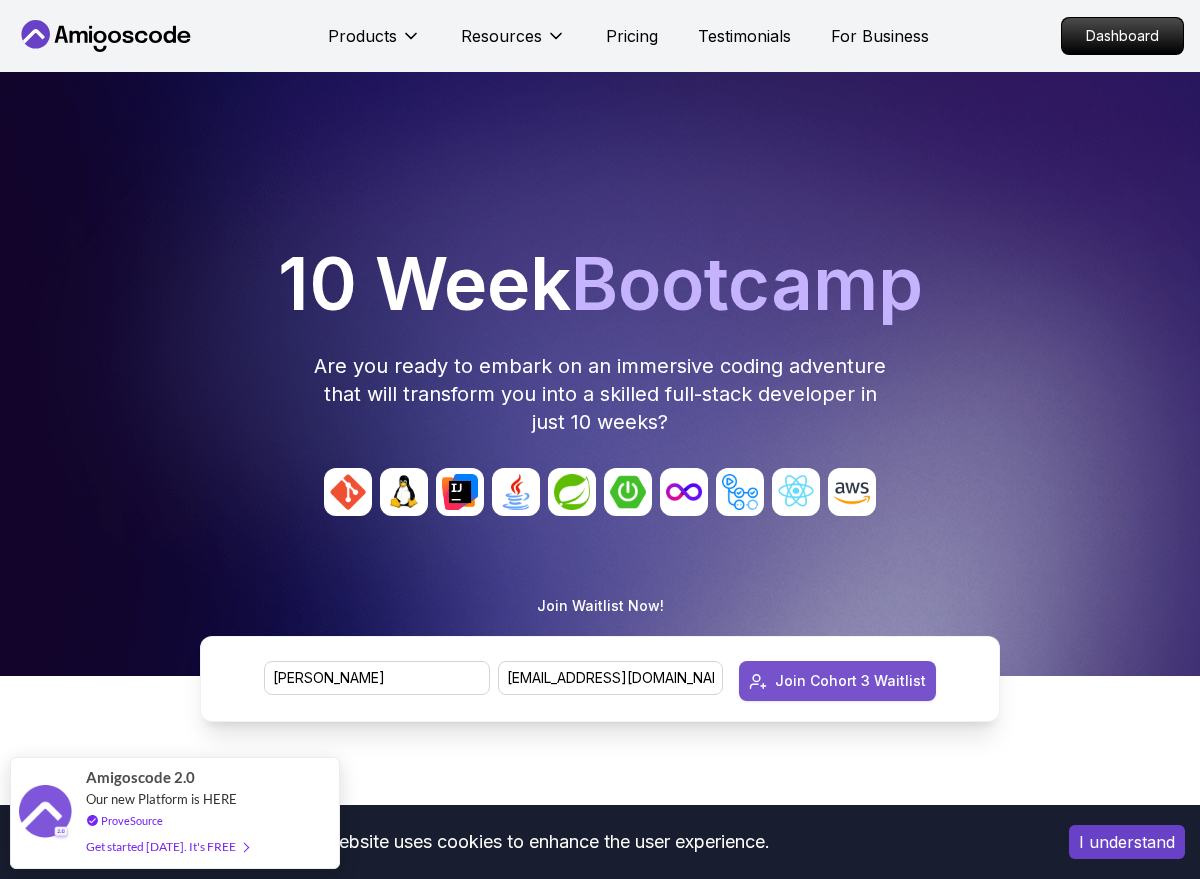 type 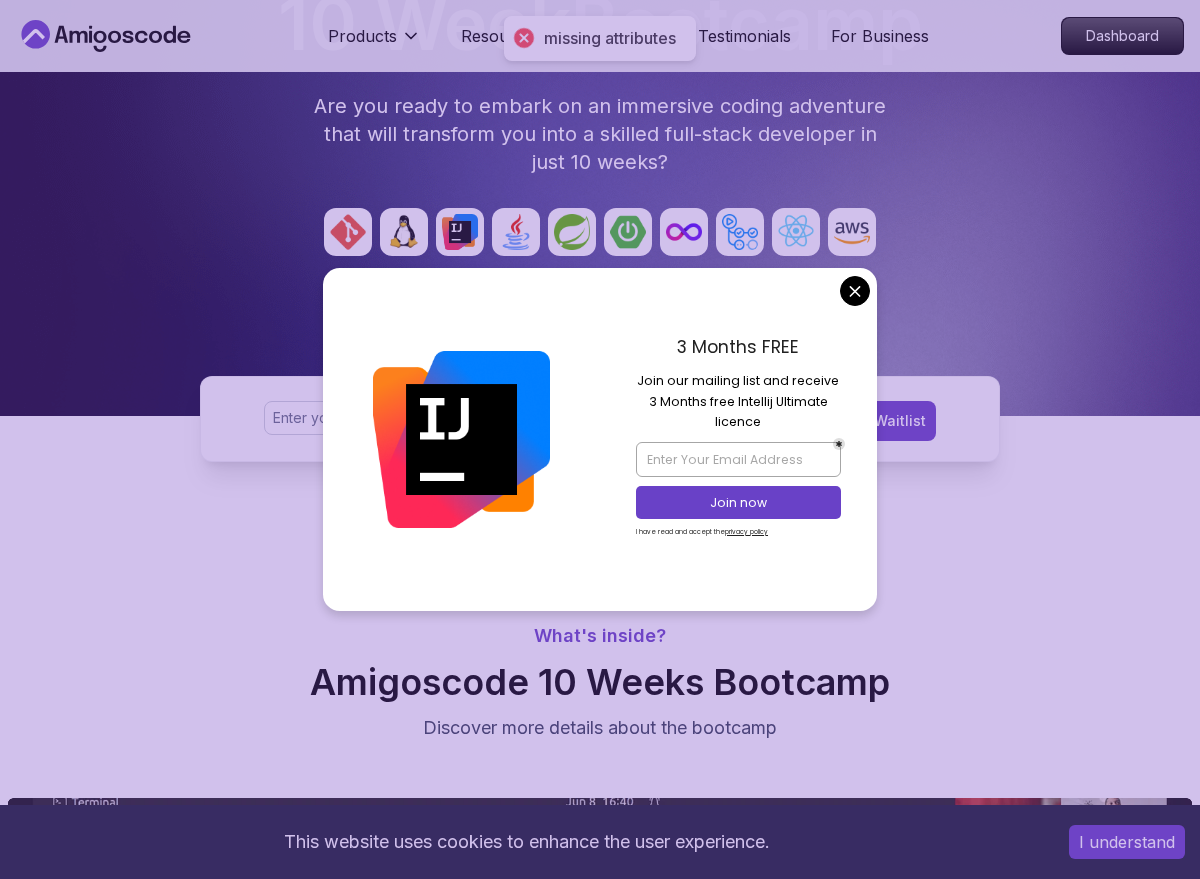 scroll, scrollTop: 338, scrollLeft: 0, axis: vertical 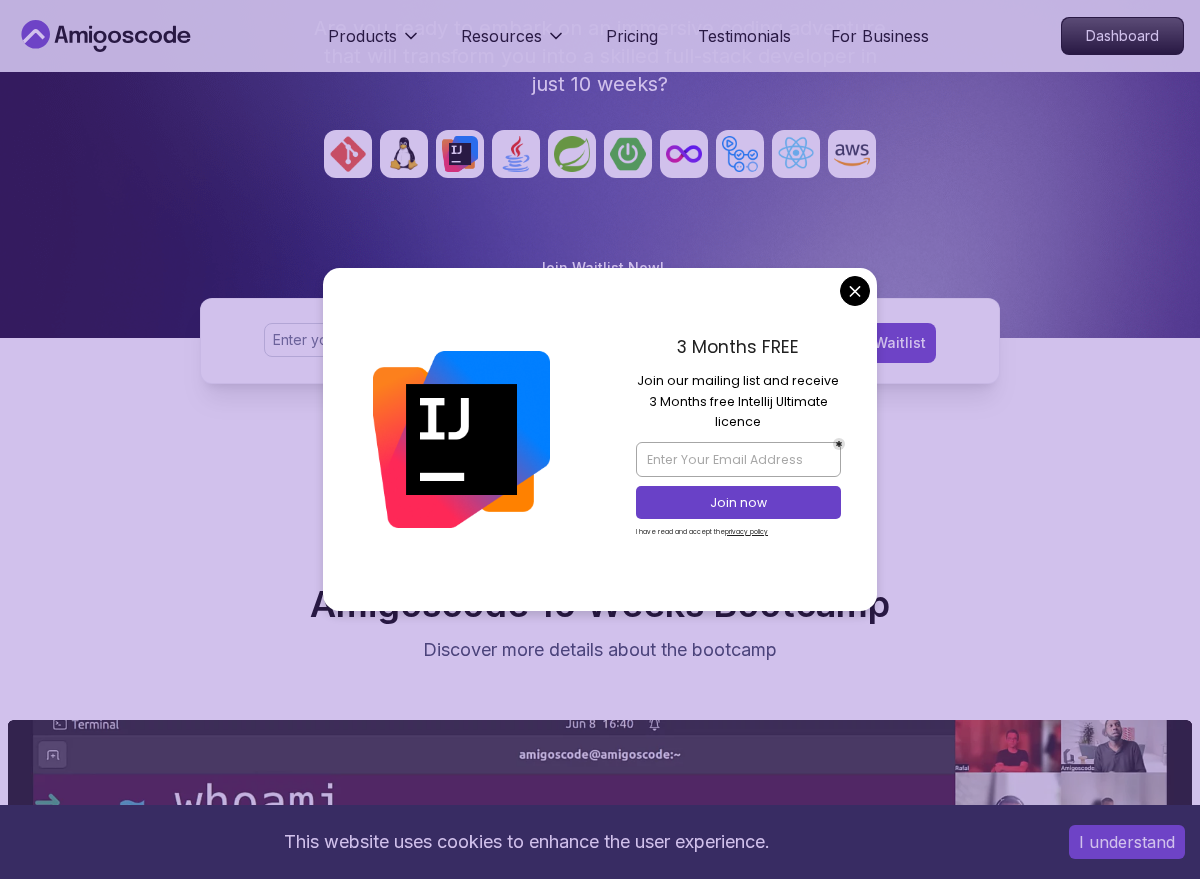 click on "This website uses cookies to enhance the user experience. I understand Products Resources Pricing Testimonials For Business Dashboard Products Resources Pricing Testimonials For Business Dashboard Join Cohort 3 Waitlist 10 Week  Bootcamp Are you ready to embark on an immersive coding adventure that will transform you into a skilled full-stack developer in just 10 weeks? Join Waitlist Now! Join Cohort 3 Waitlist Join Cohort 3 Waitlist What's inside? Amigoscode 10 Weeks Bootcamp   Discover more details about the bootcamp 10 Weeks Curriculum   Discover a detailed curriculum that guides you through key concepts and practical tasks. 01 Brainstorming Ideas / Understanding the Agile Process / Product Requirement Document Welcome Team Formation Projects Brainstorming Session Agile & Product Requirement Document (PRD) Live Session Open Office Information 01 02 System Design Database Design Entity Relationship Diagram (ERD) Live Session Database Design Implementation API Design Implementation 02 3-6 BackEnd Develoment" at bounding box center [600, 4940] 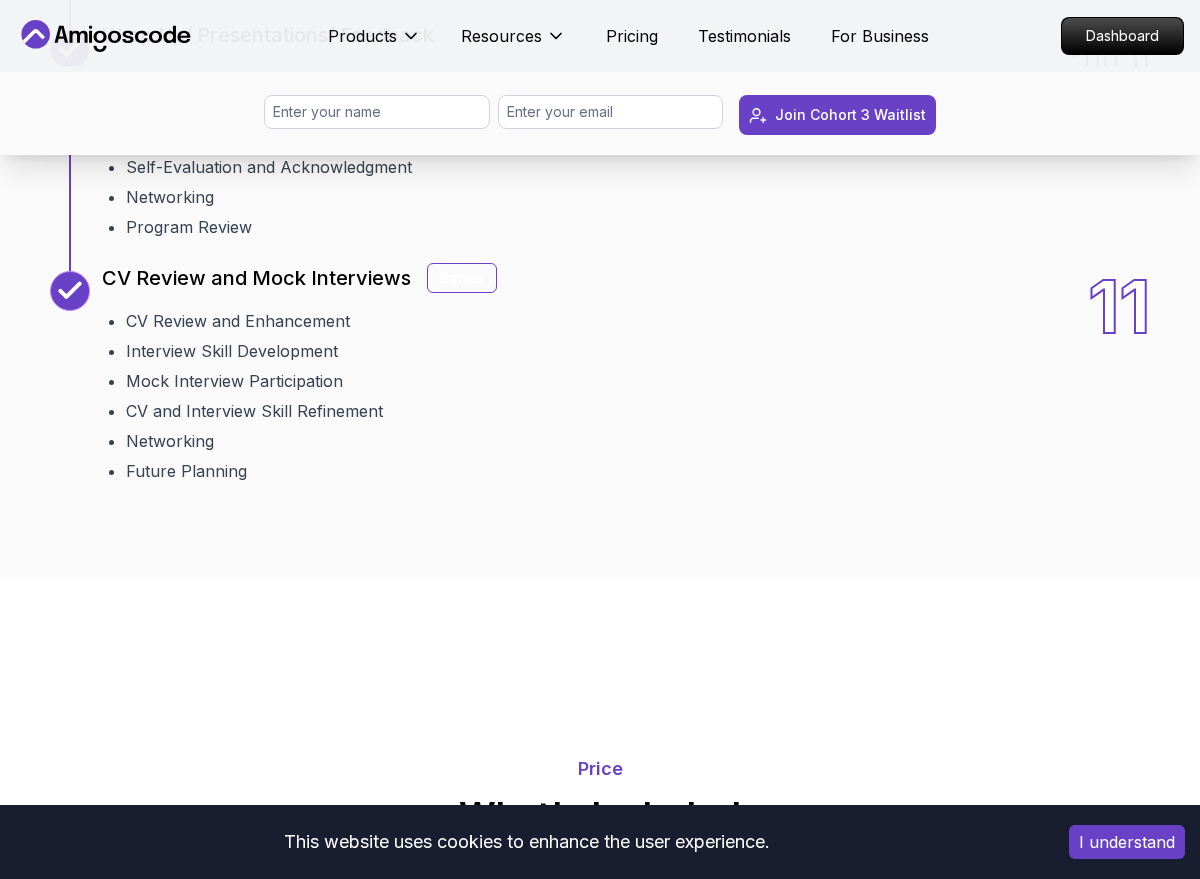 scroll, scrollTop: 3418, scrollLeft: 0, axis: vertical 